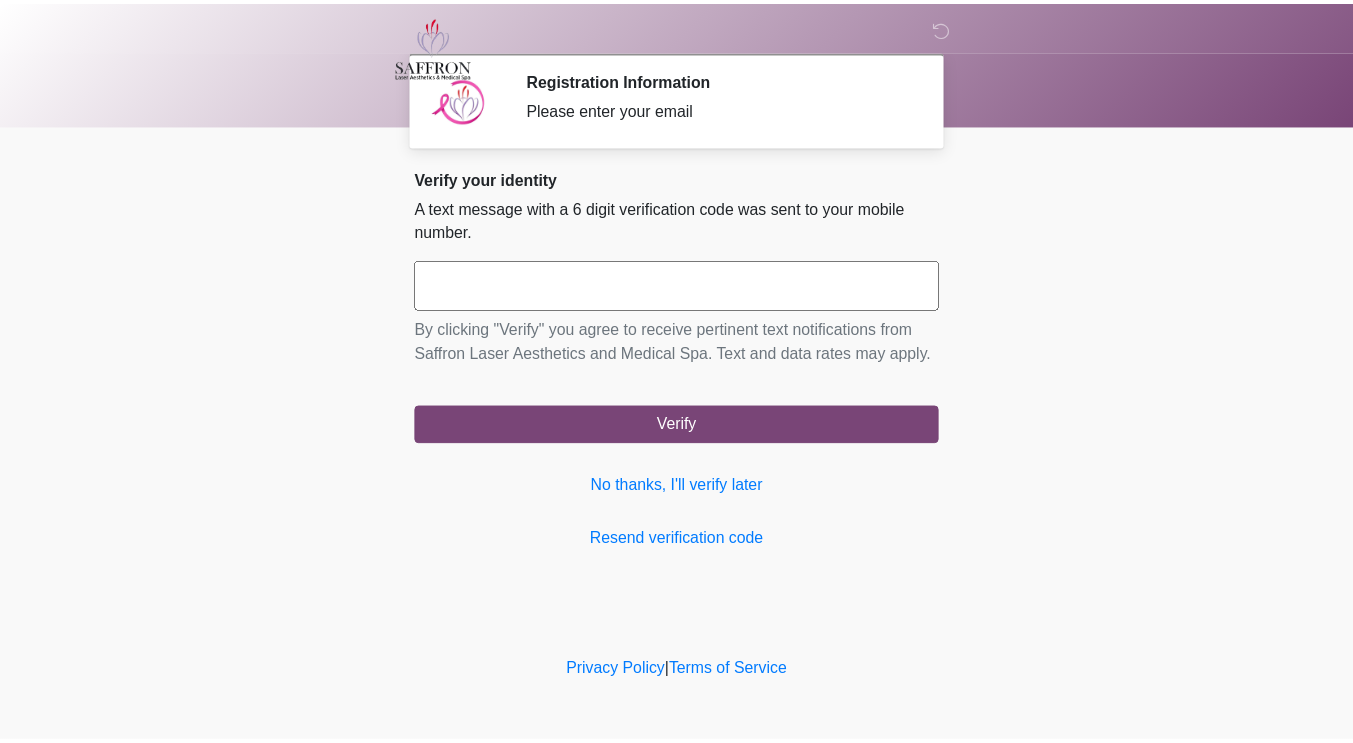 scroll, scrollTop: 0, scrollLeft: 0, axis: both 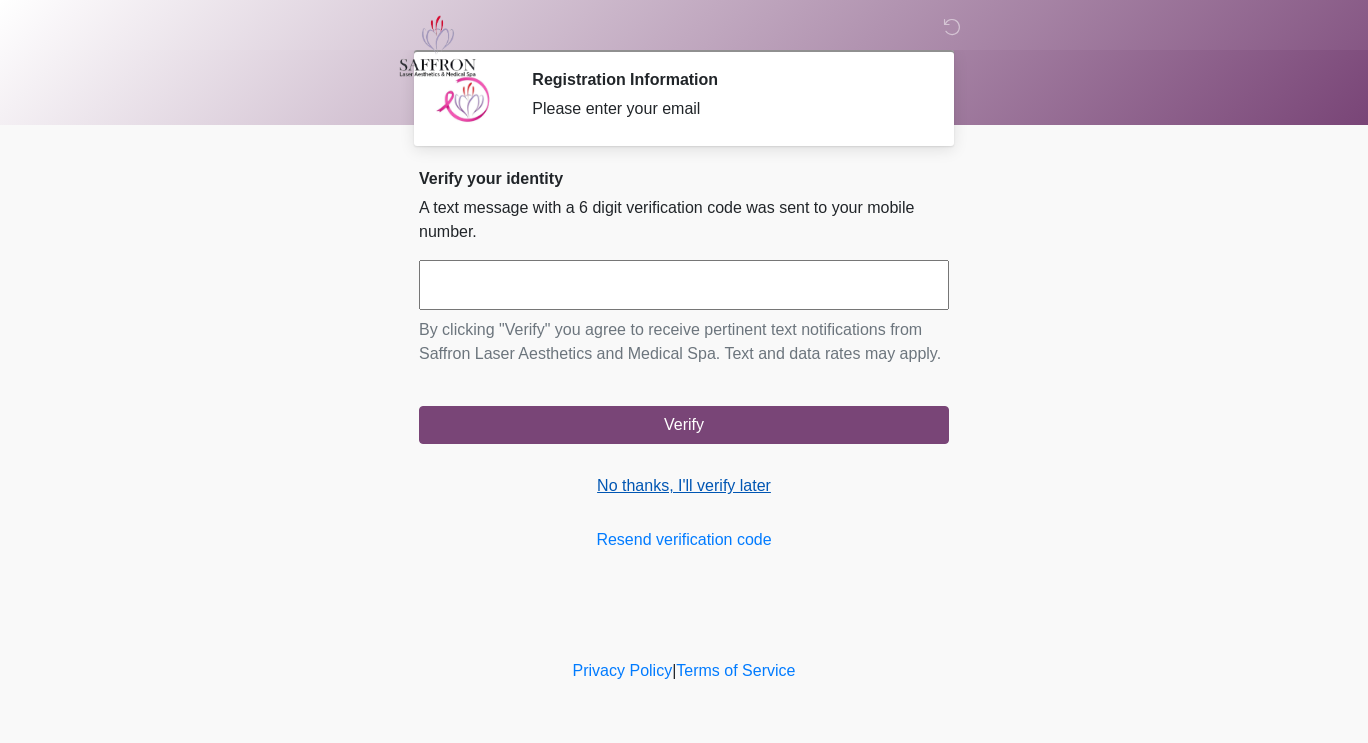 click on "No thanks, I'll verify later" at bounding box center [684, 486] 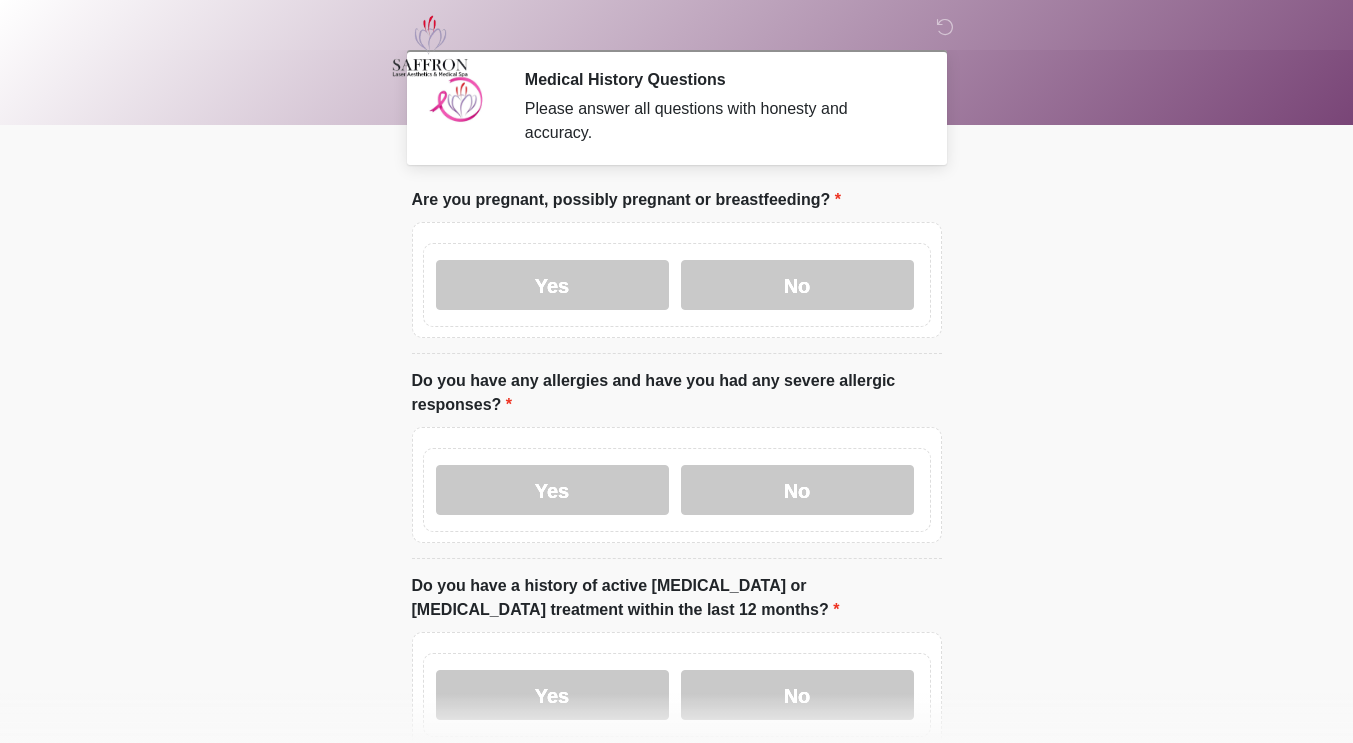click on "No" at bounding box center [797, 285] 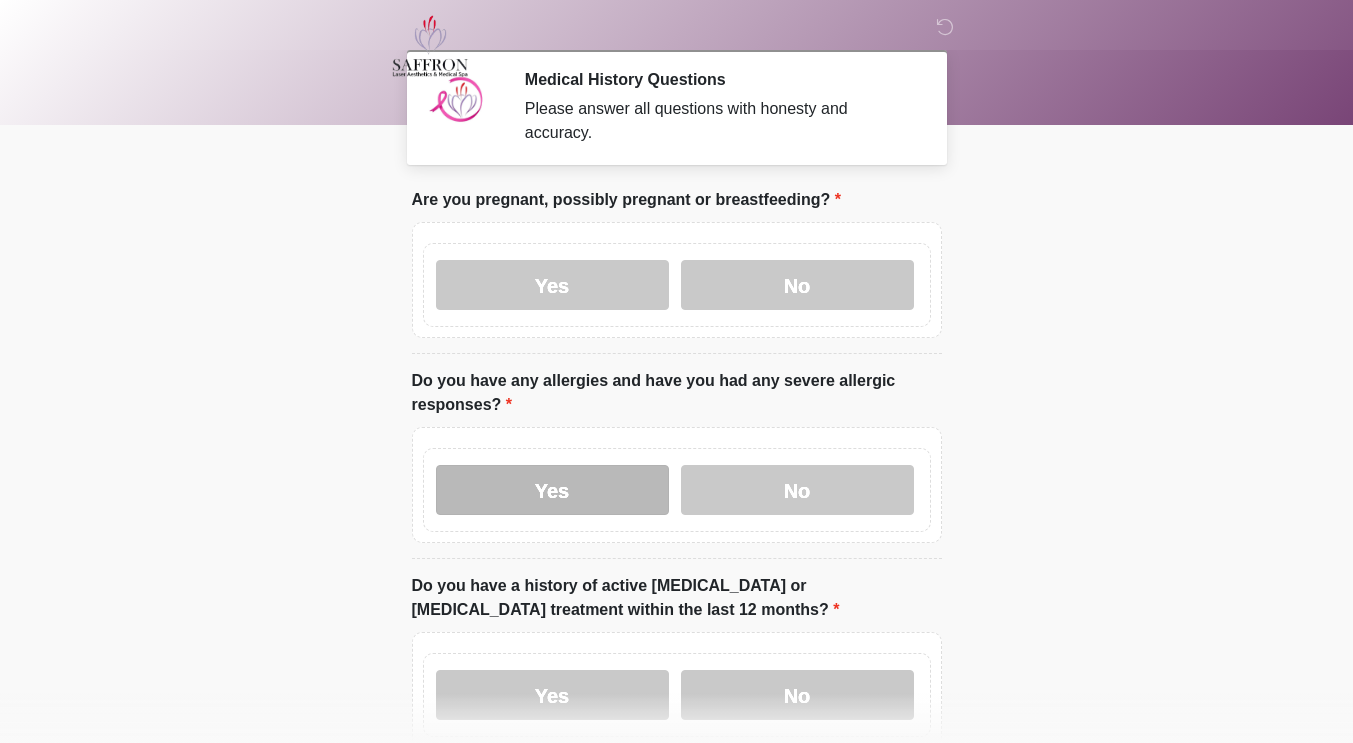 click on "Yes" at bounding box center [552, 490] 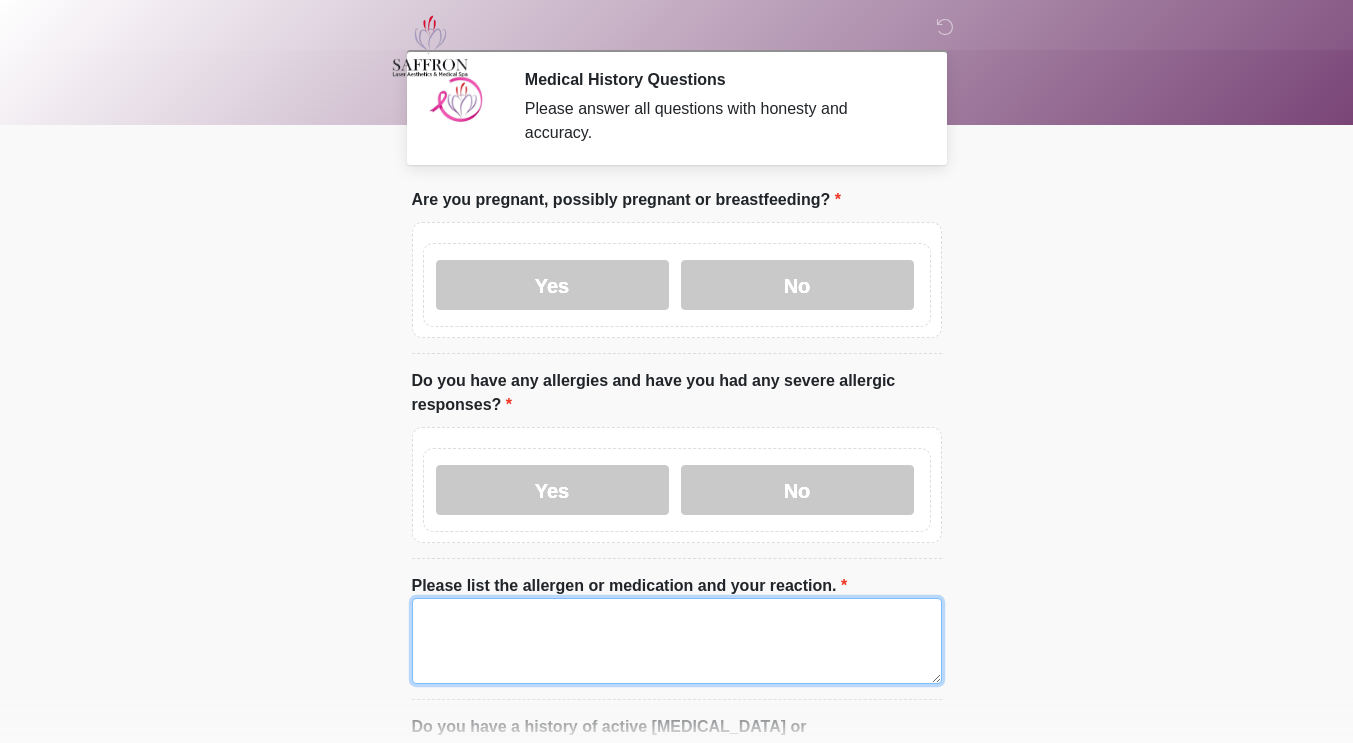 click on "Please list the allergen or medication and your reaction." at bounding box center [677, 641] 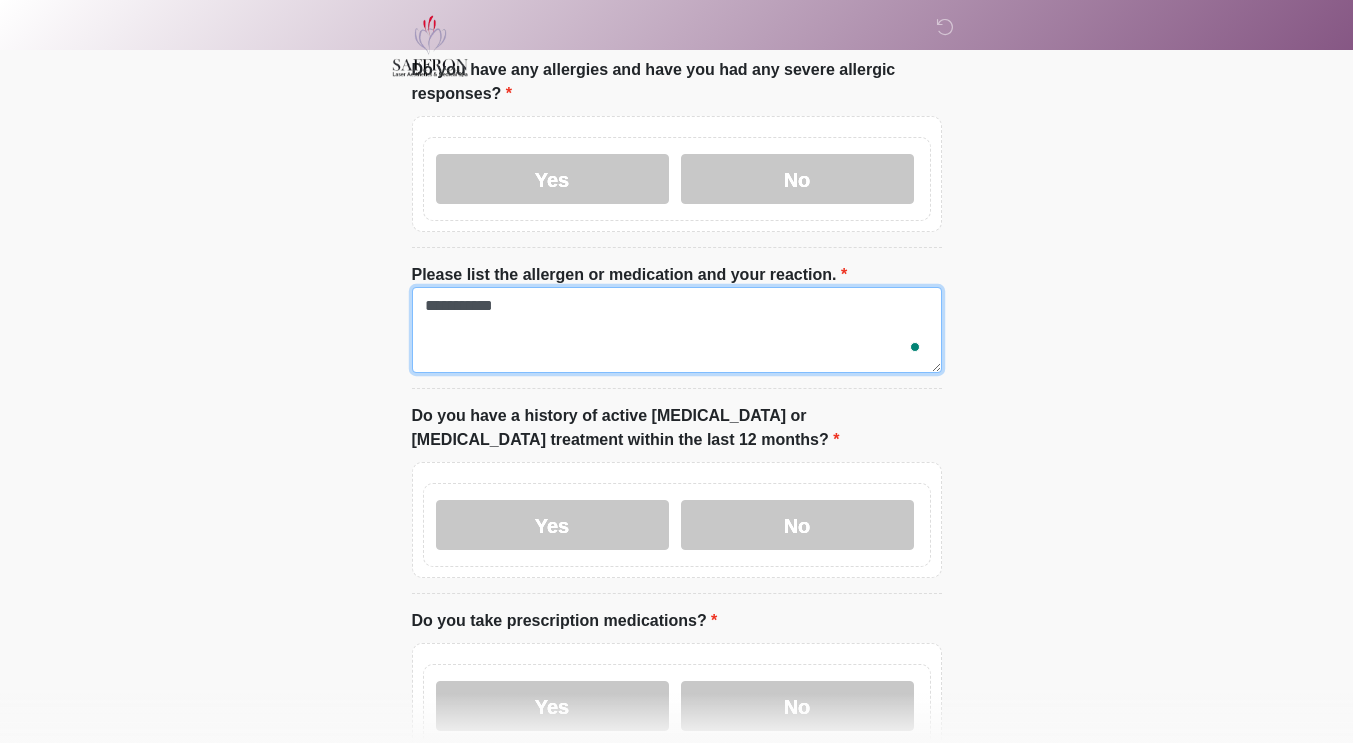 scroll, scrollTop: 370, scrollLeft: 0, axis: vertical 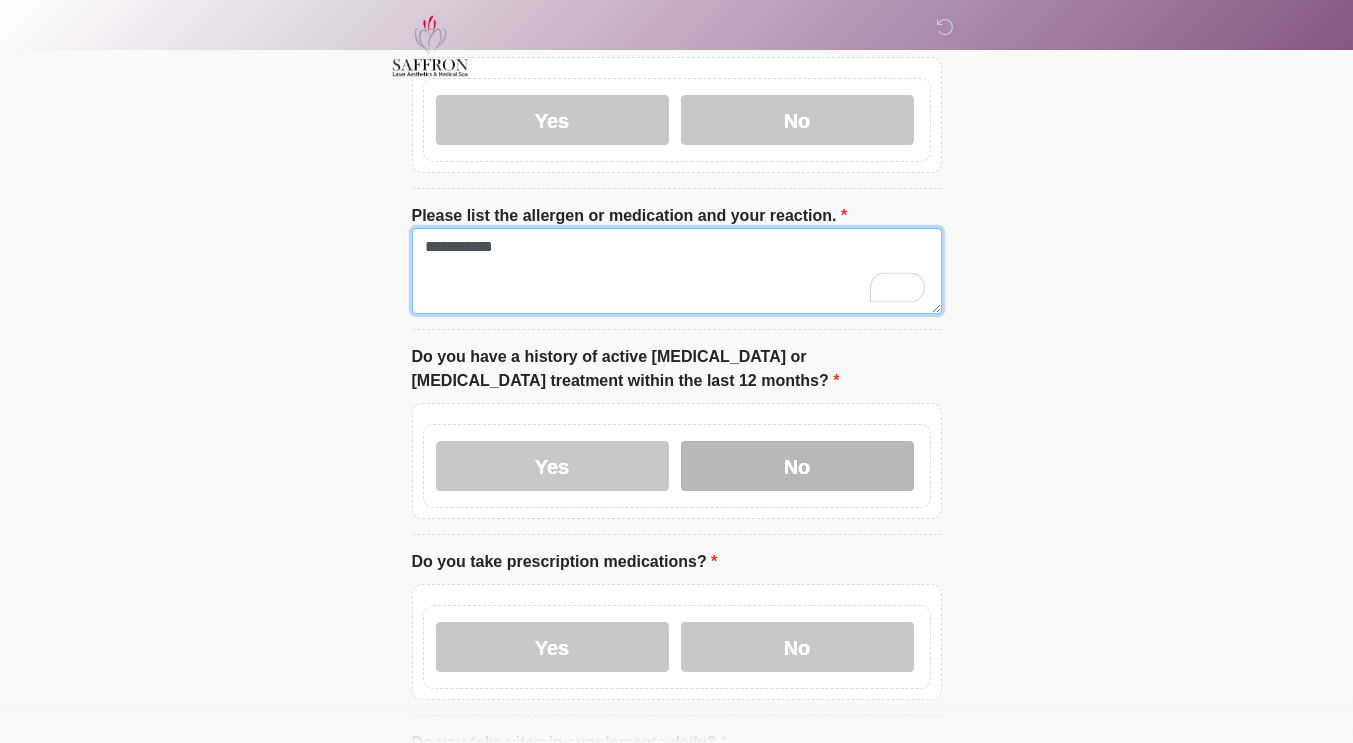 type on "**********" 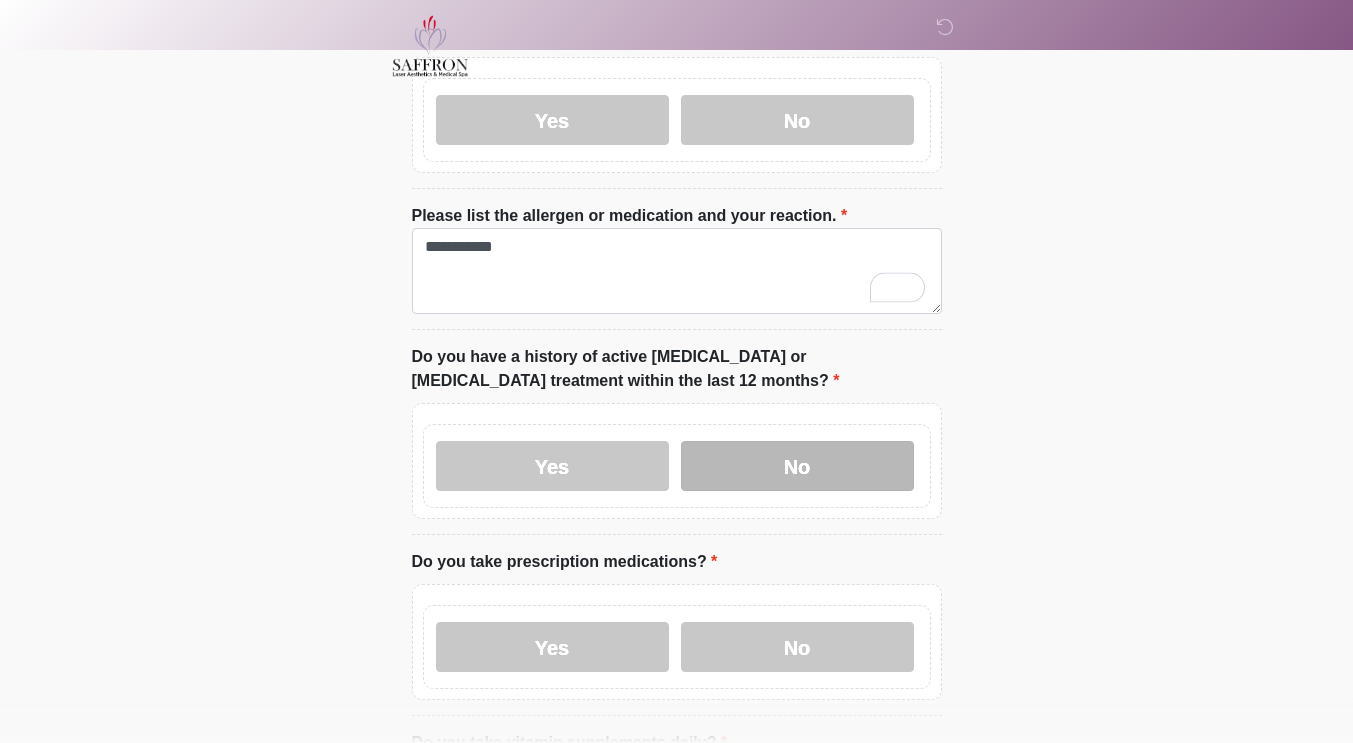 click on "No" at bounding box center (797, 466) 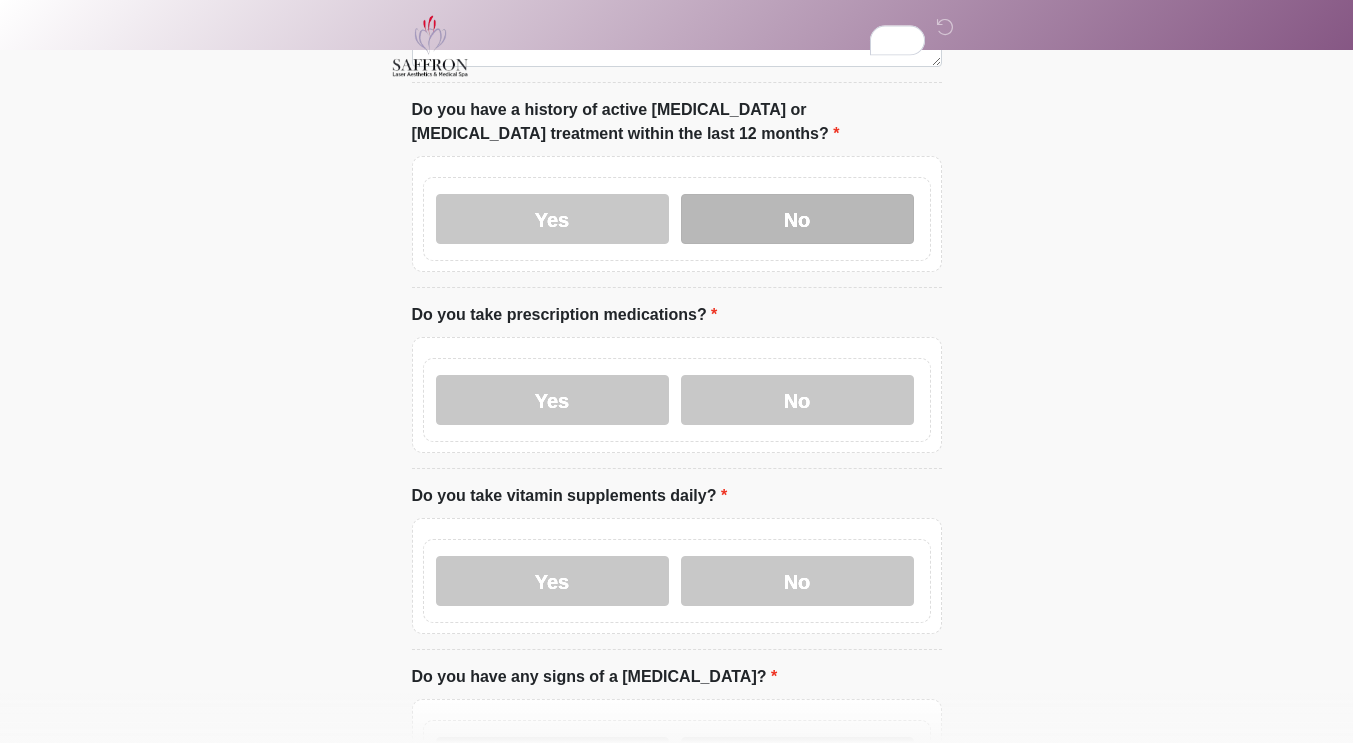 scroll, scrollTop: 617, scrollLeft: 0, axis: vertical 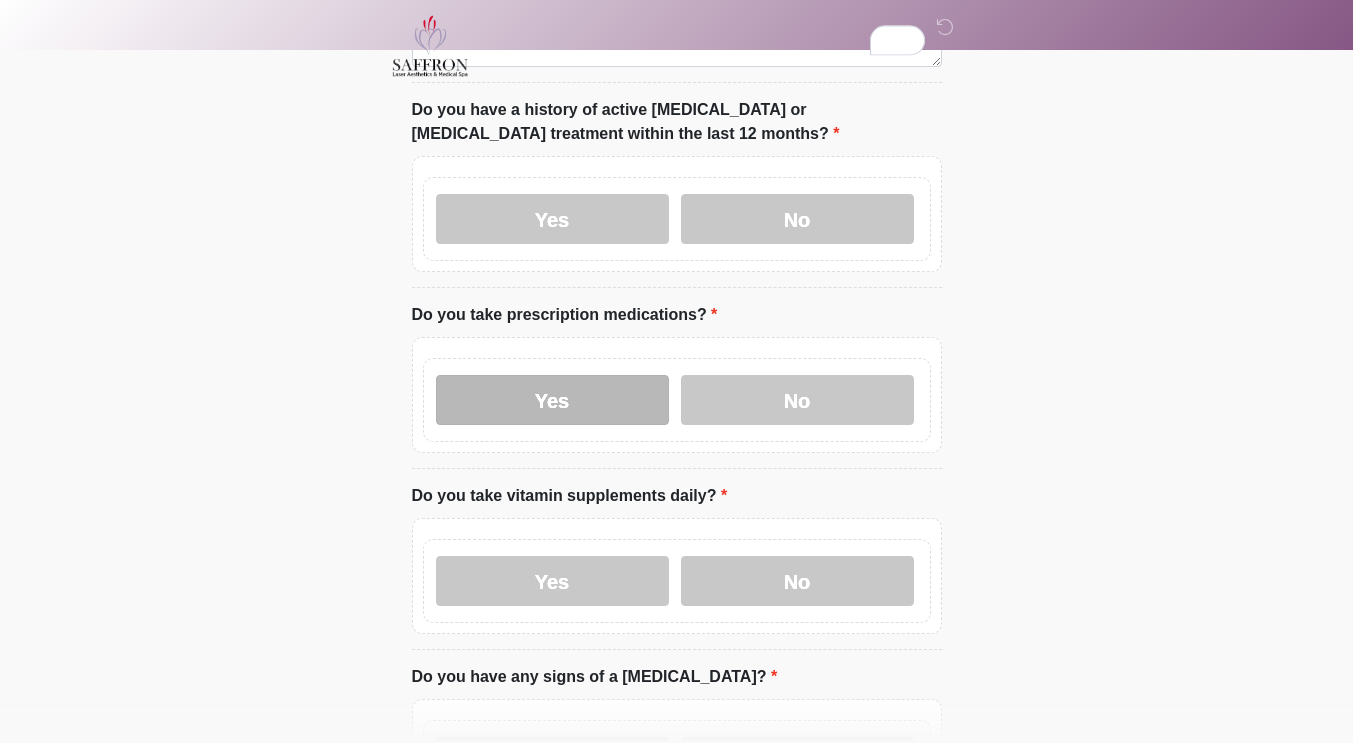 click on "Yes" at bounding box center (552, 400) 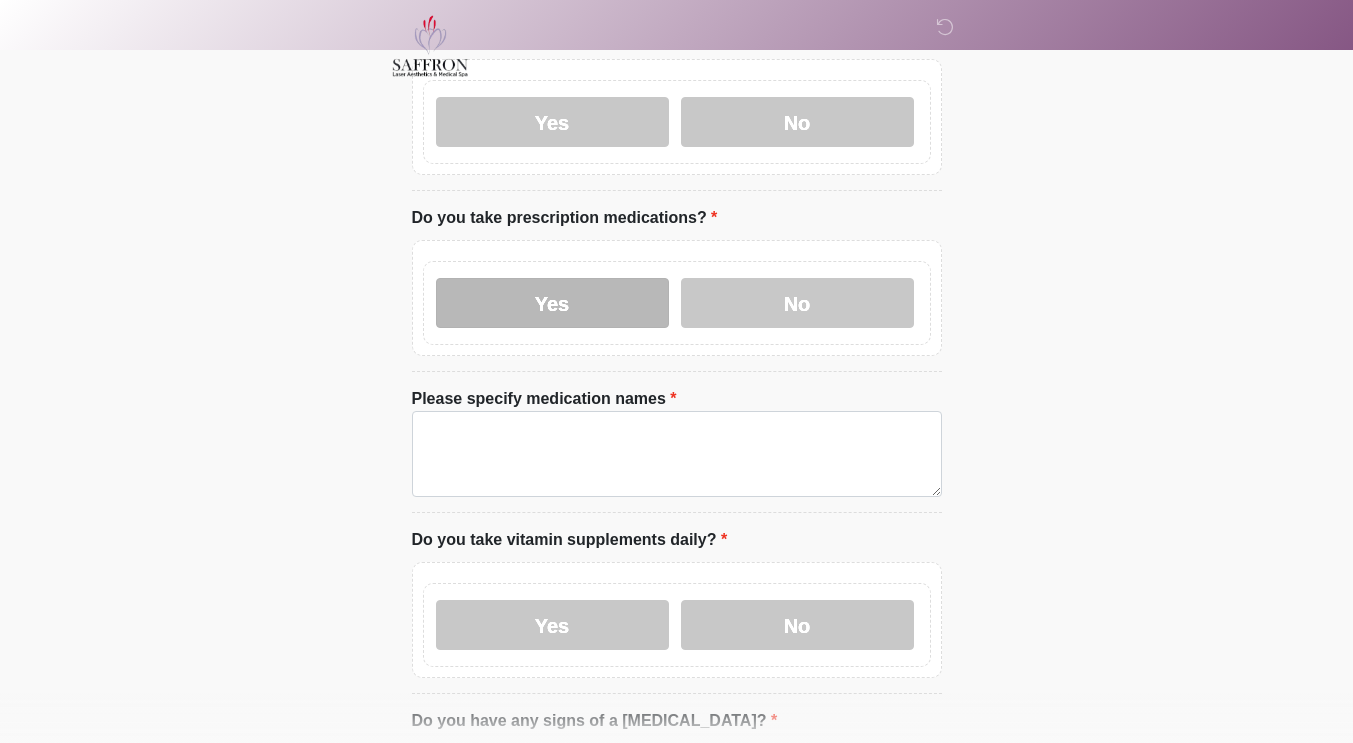 scroll, scrollTop: 789, scrollLeft: 0, axis: vertical 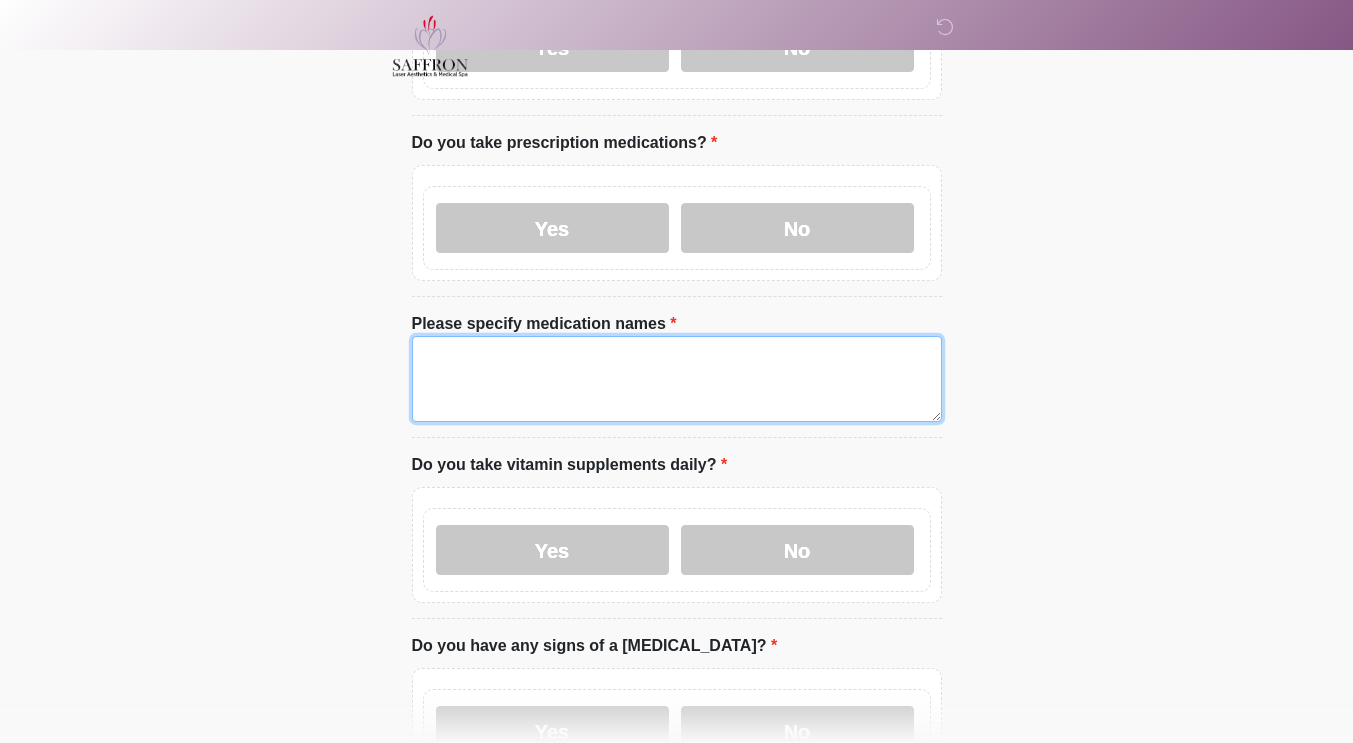 click on "Please specify medication names" at bounding box center [677, 379] 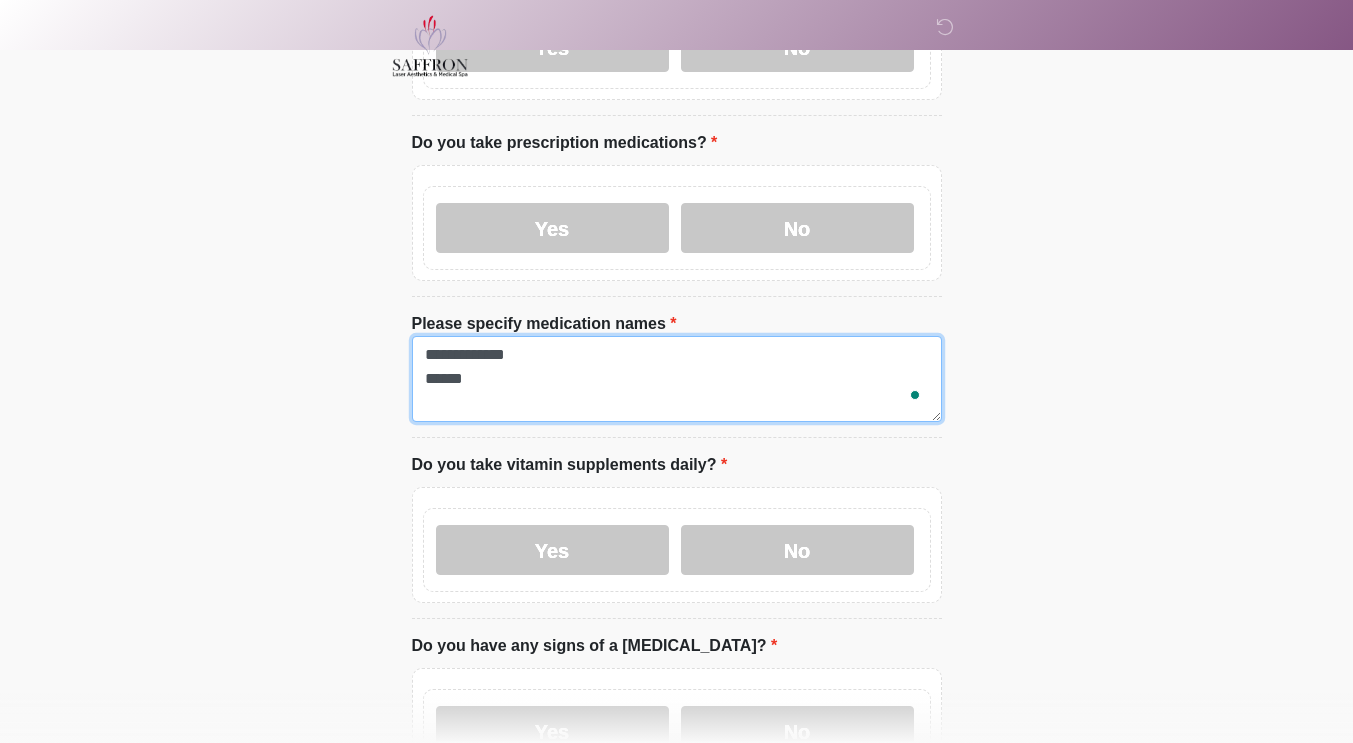 click on "**********" at bounding box center (677, 379) 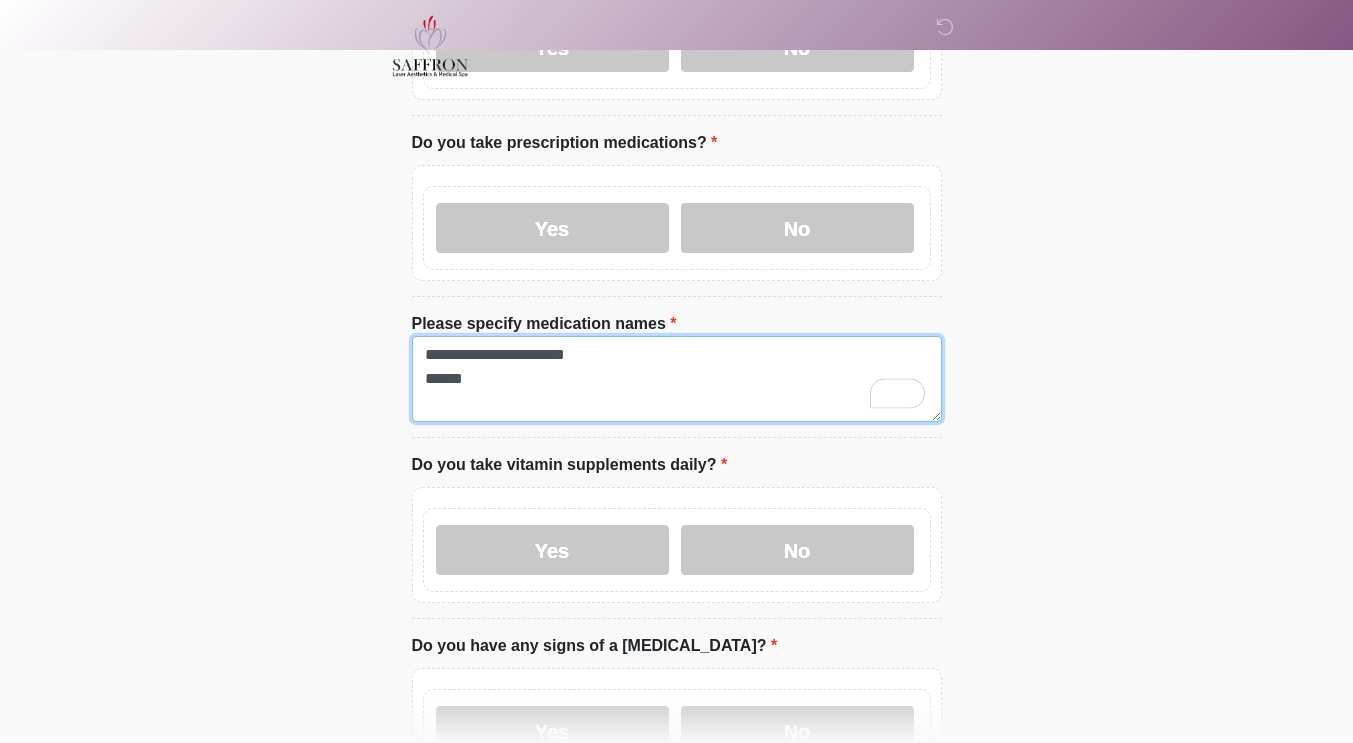 drag, startPoint x: 517, startPoint y: 333, endPoint x: 385, endPoint y: 322, distance: 132.45753 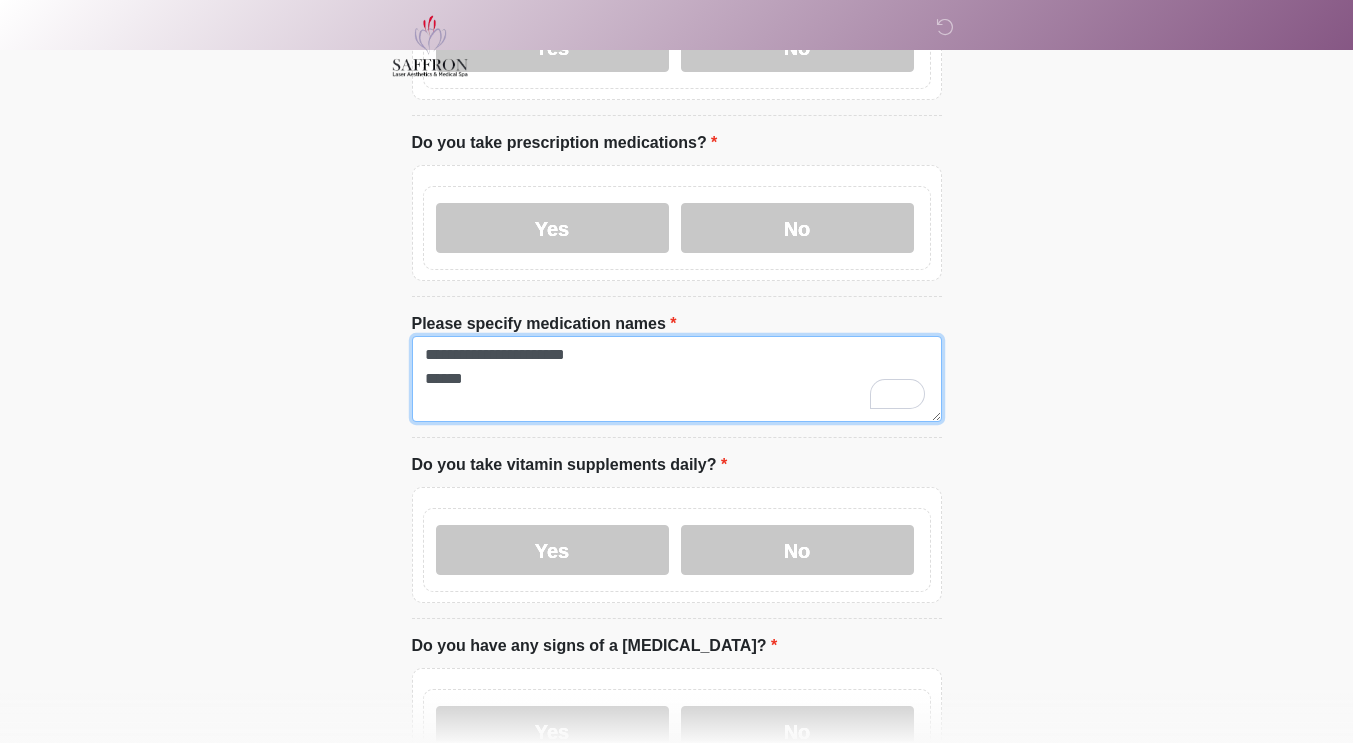 click on "**********" at bounding box center (677, 379) 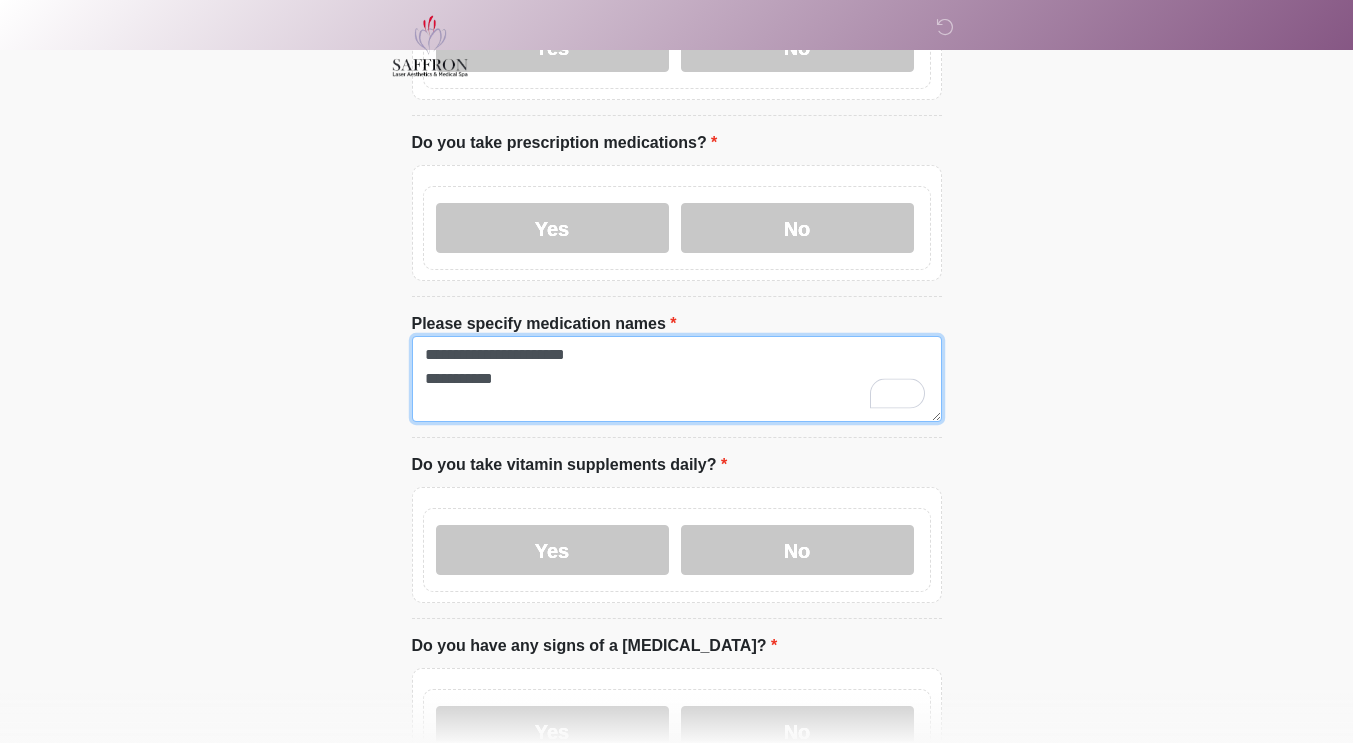 type on "**********" 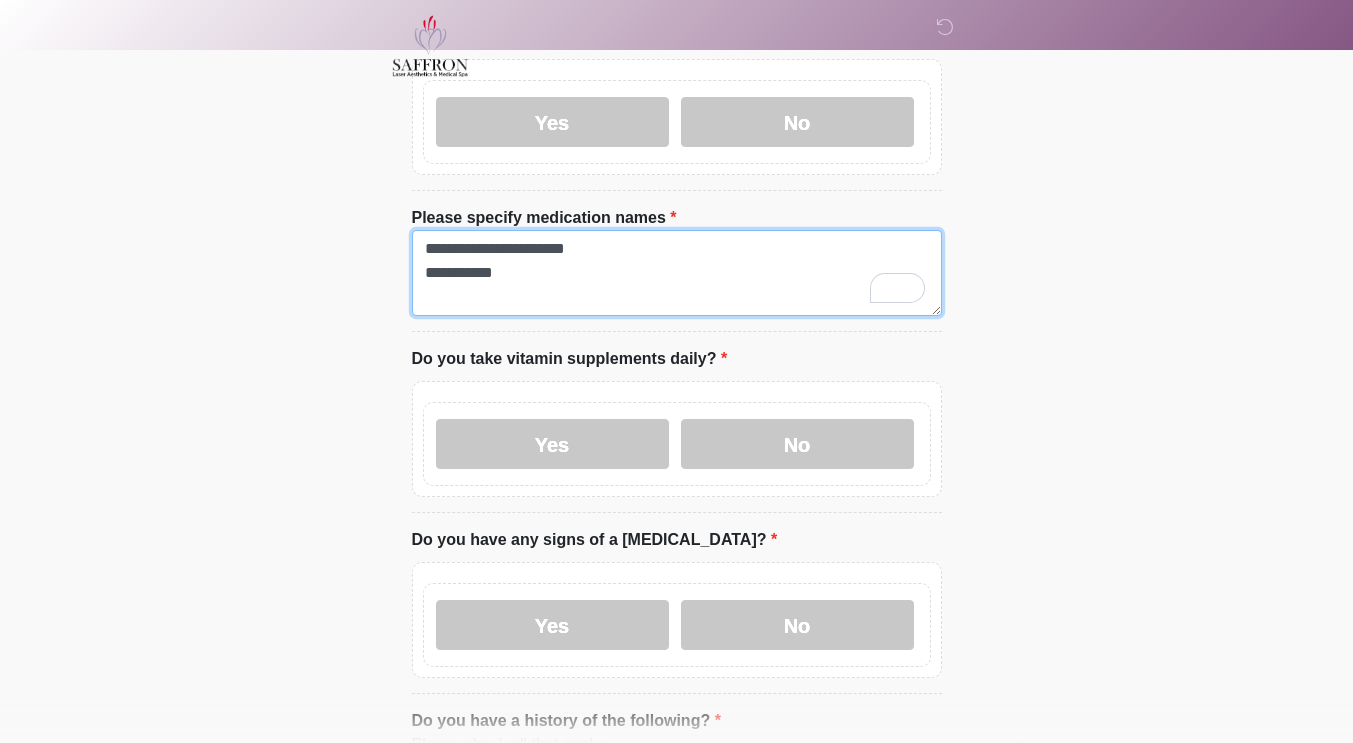 scroll, scrollTop: 927, scrollLeft: 0, axis: vertical 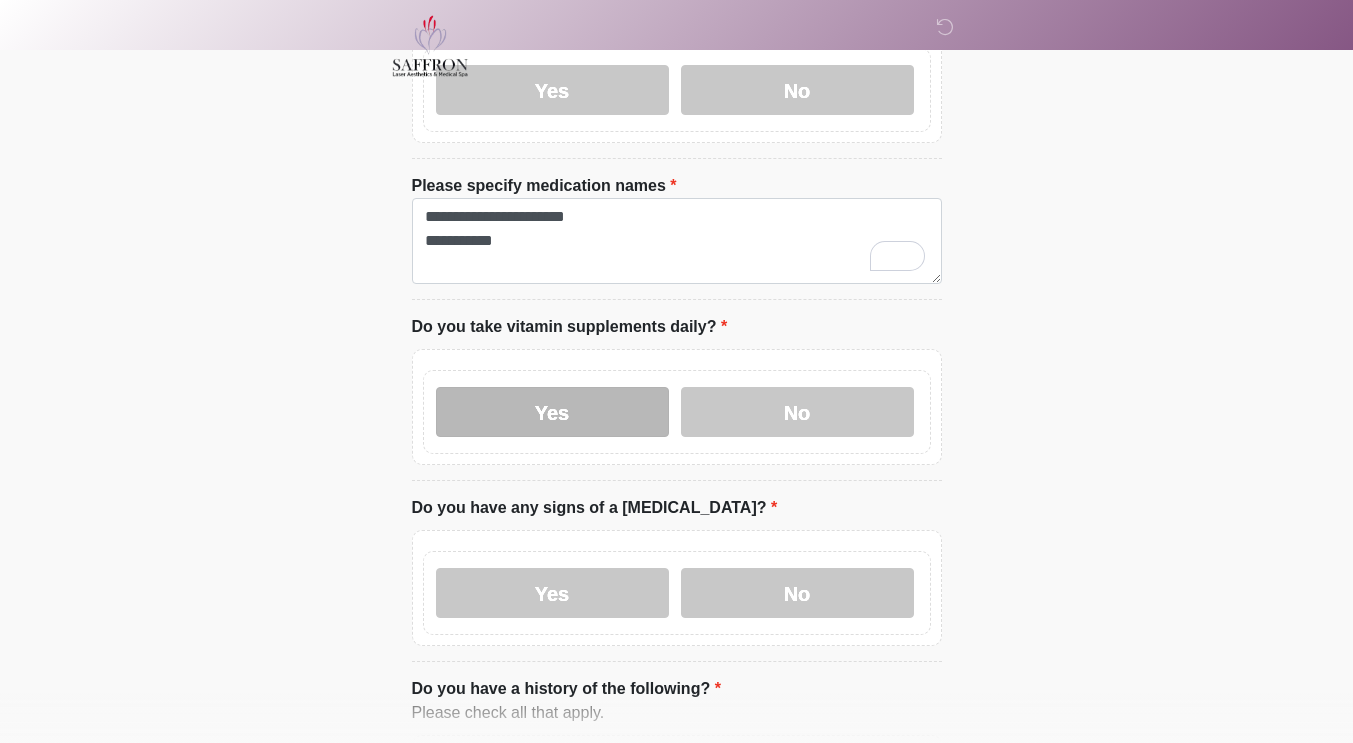 click on "Yes" at bounding box center (552, 412) 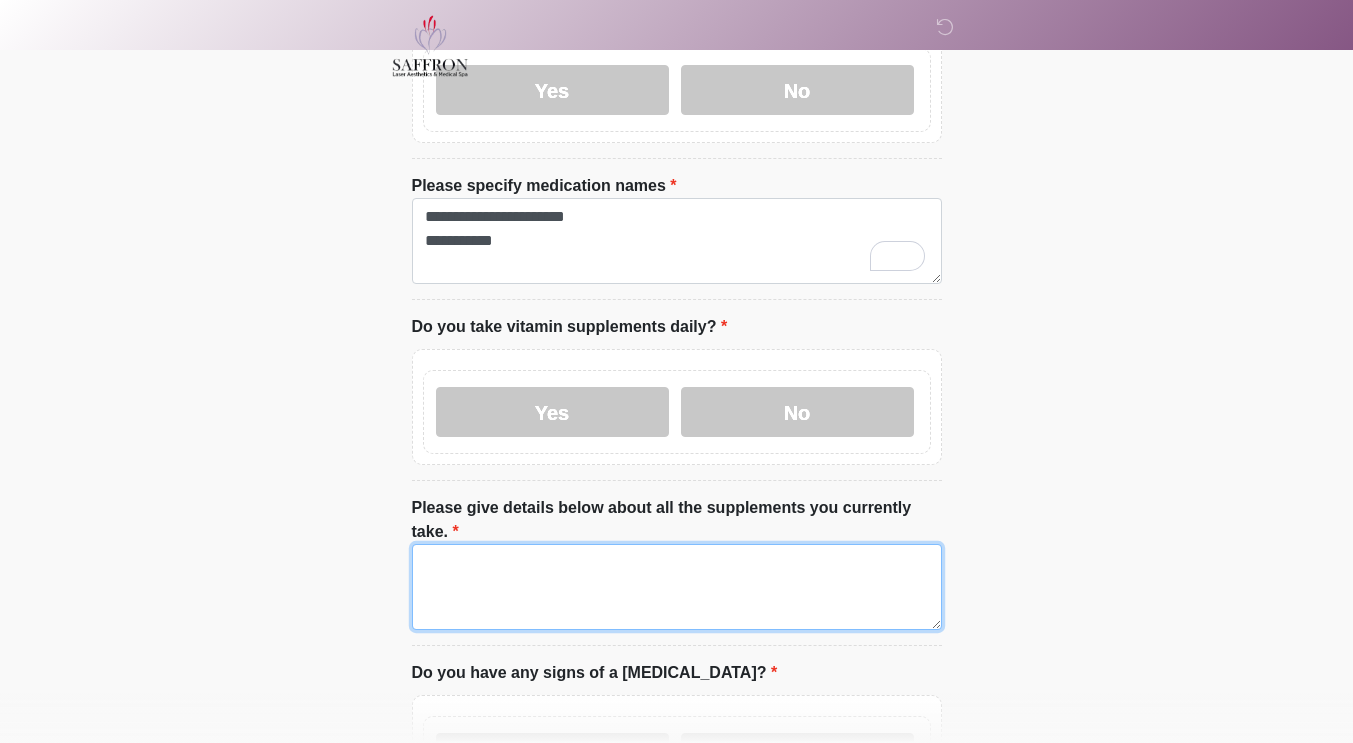 click on "Please give details below about all the supplements you currently take." at bounding box center (677, 587) 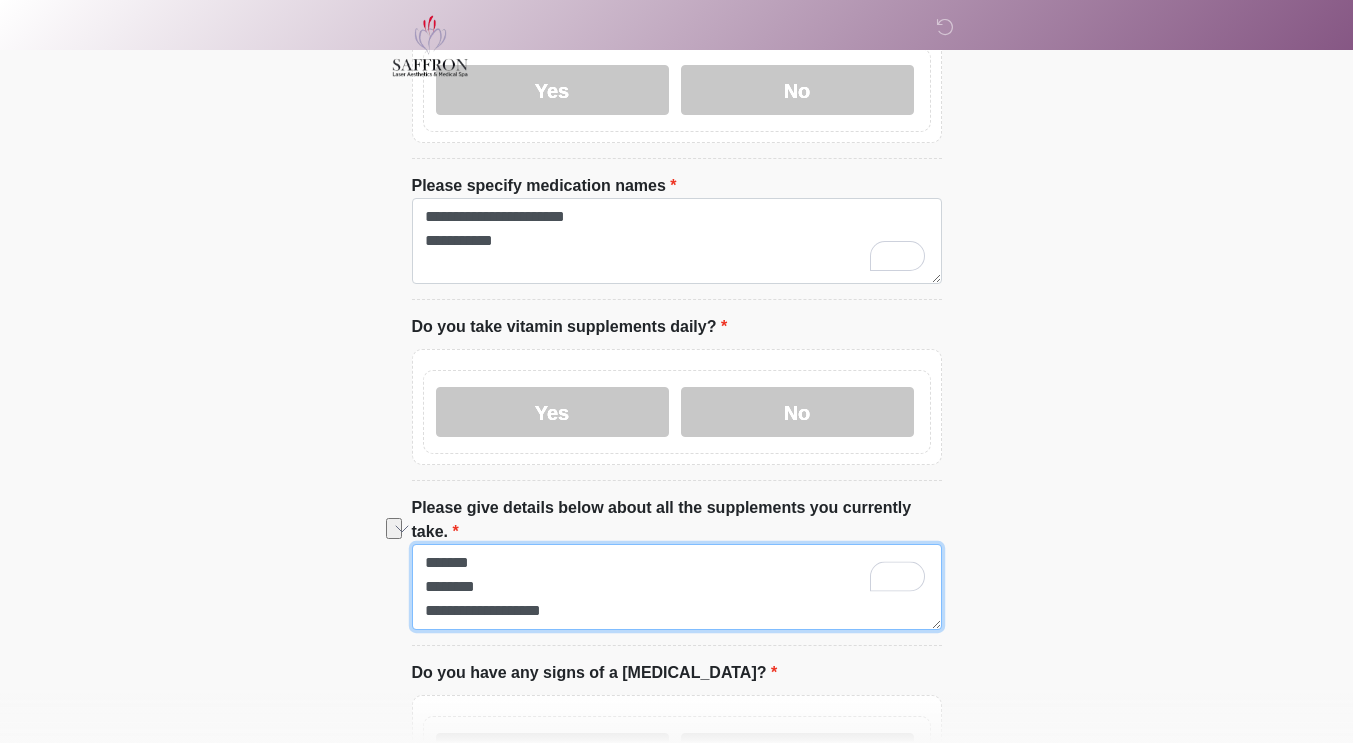 drag, startPoint x: 565, startPoint y: 566, endPoint x: 408, endPoint y: 569, distance: 157.02866 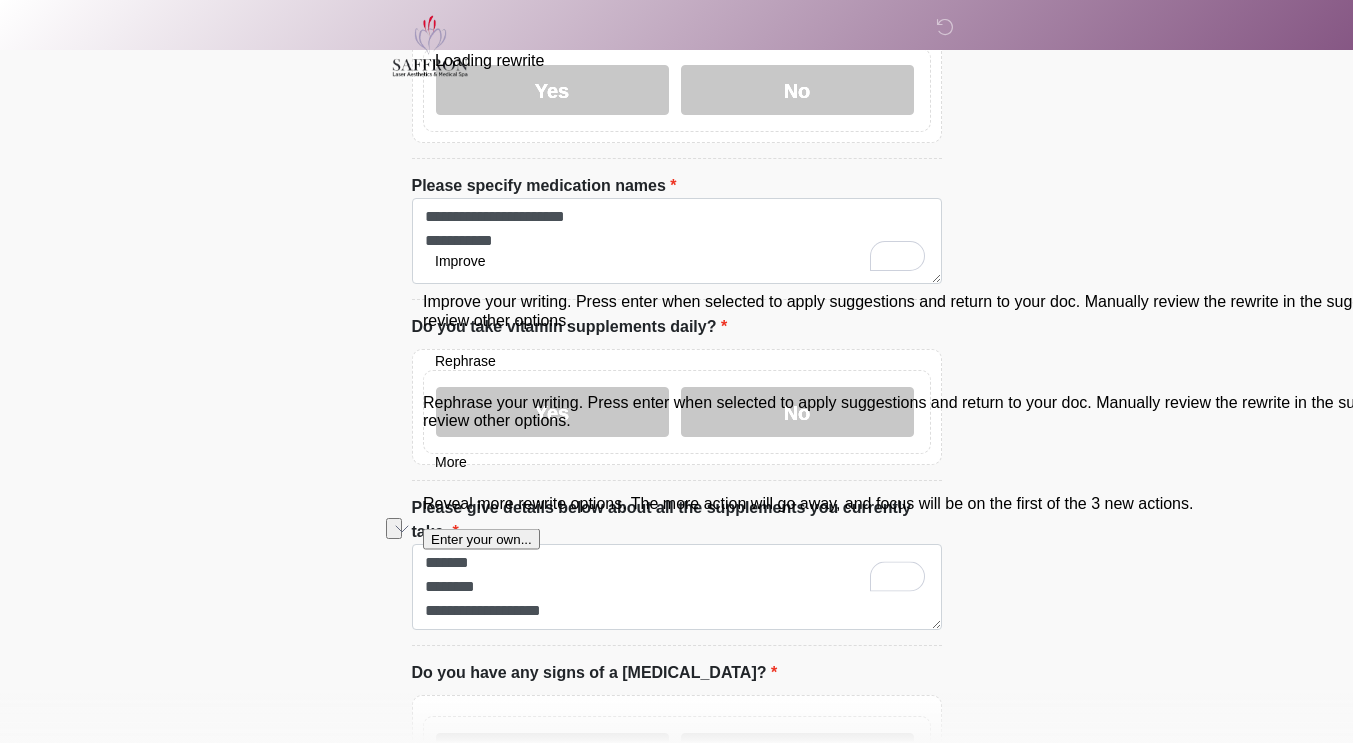 click at bounding box center (394, 529) 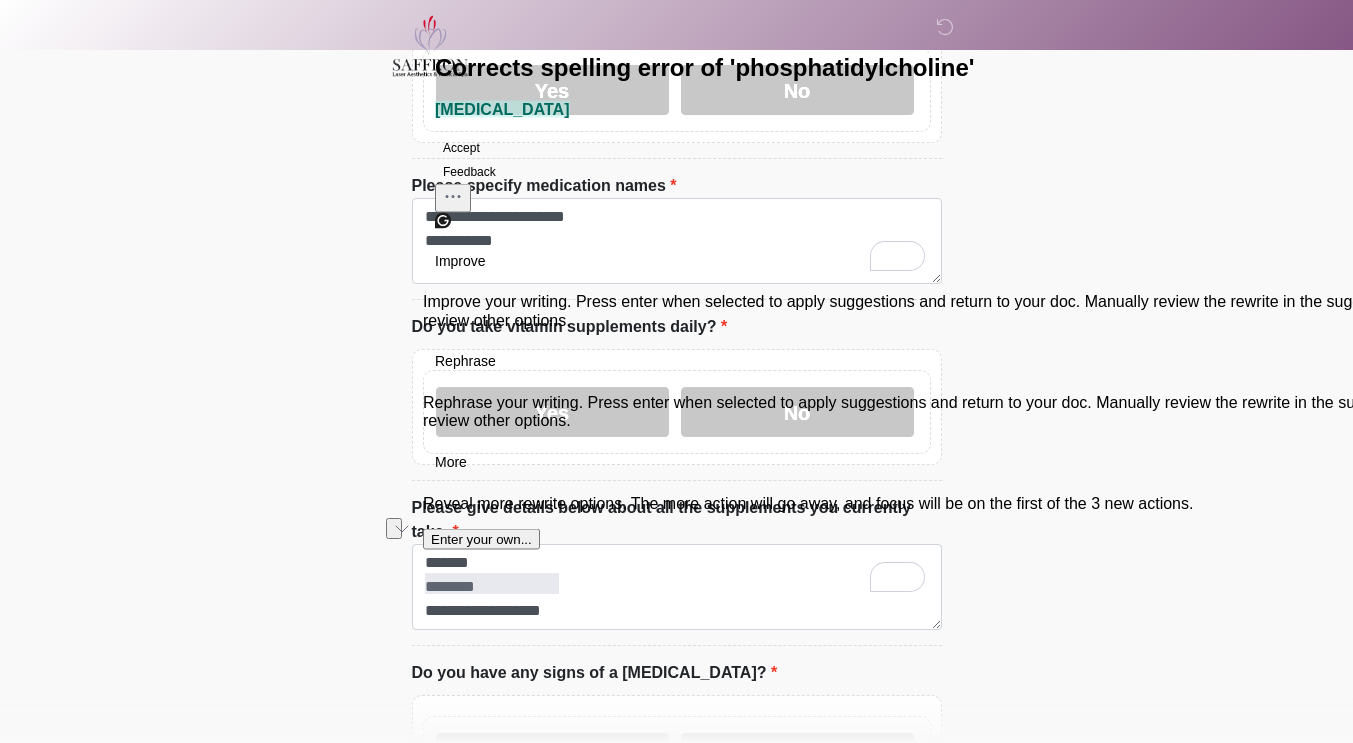 click on "Accept" 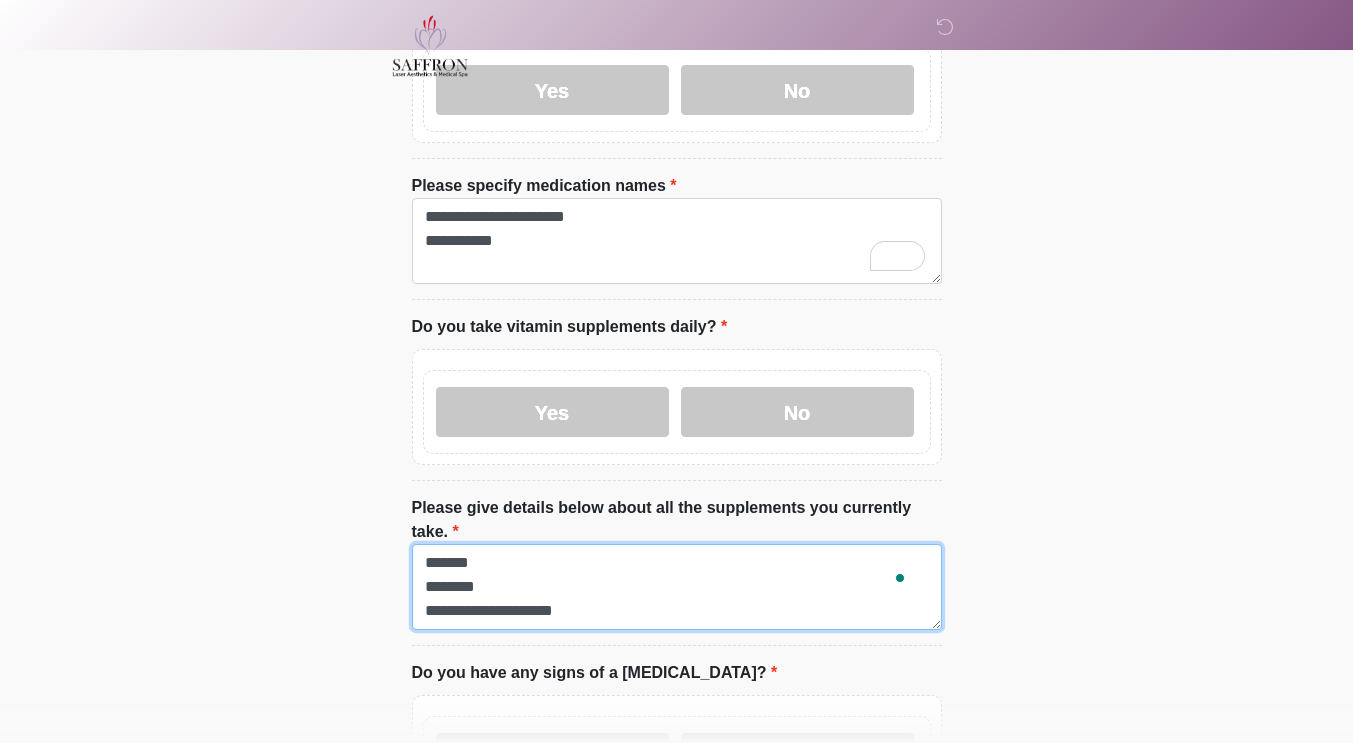 scroll, scrollTop: 16, scrollLeft: 0, axis: vertical 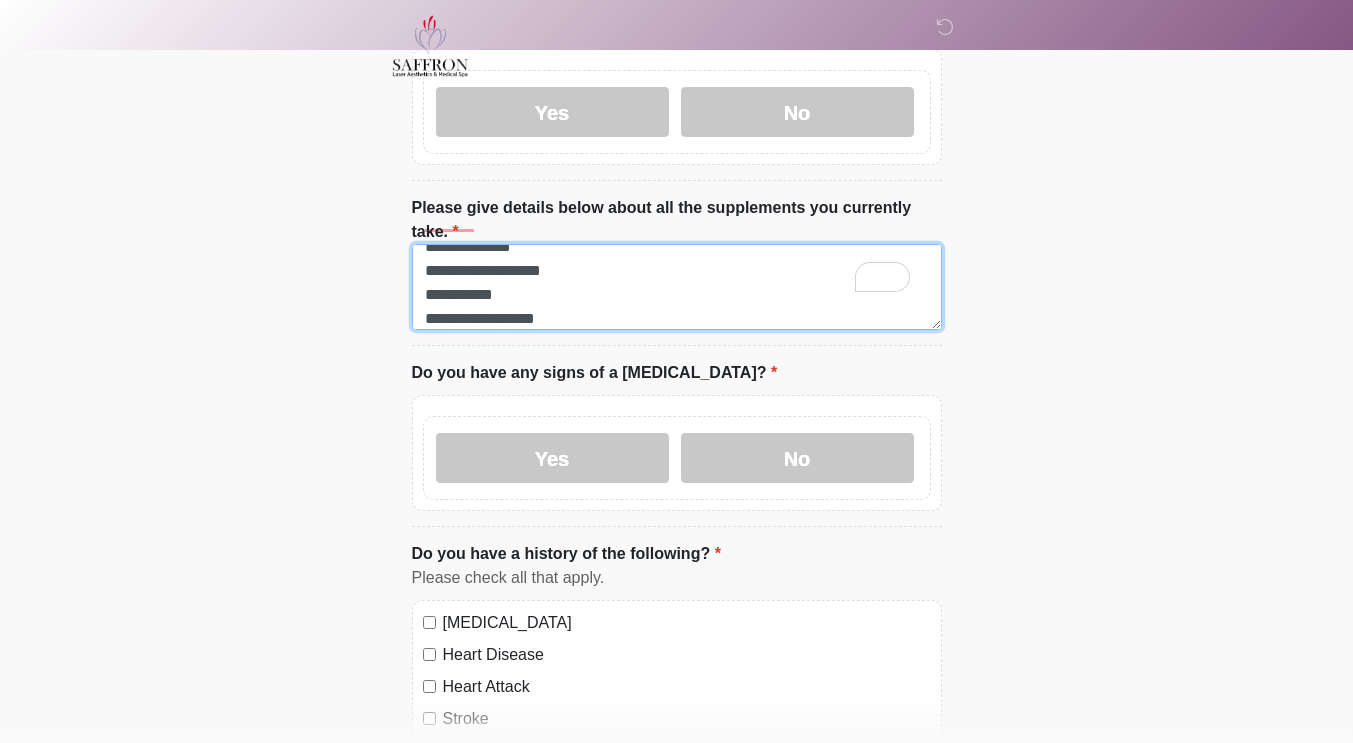 drag, startPoint x: 514, startPoint y: 251, endPoint x: 411, endPoint y: 254, distance: 103.04368 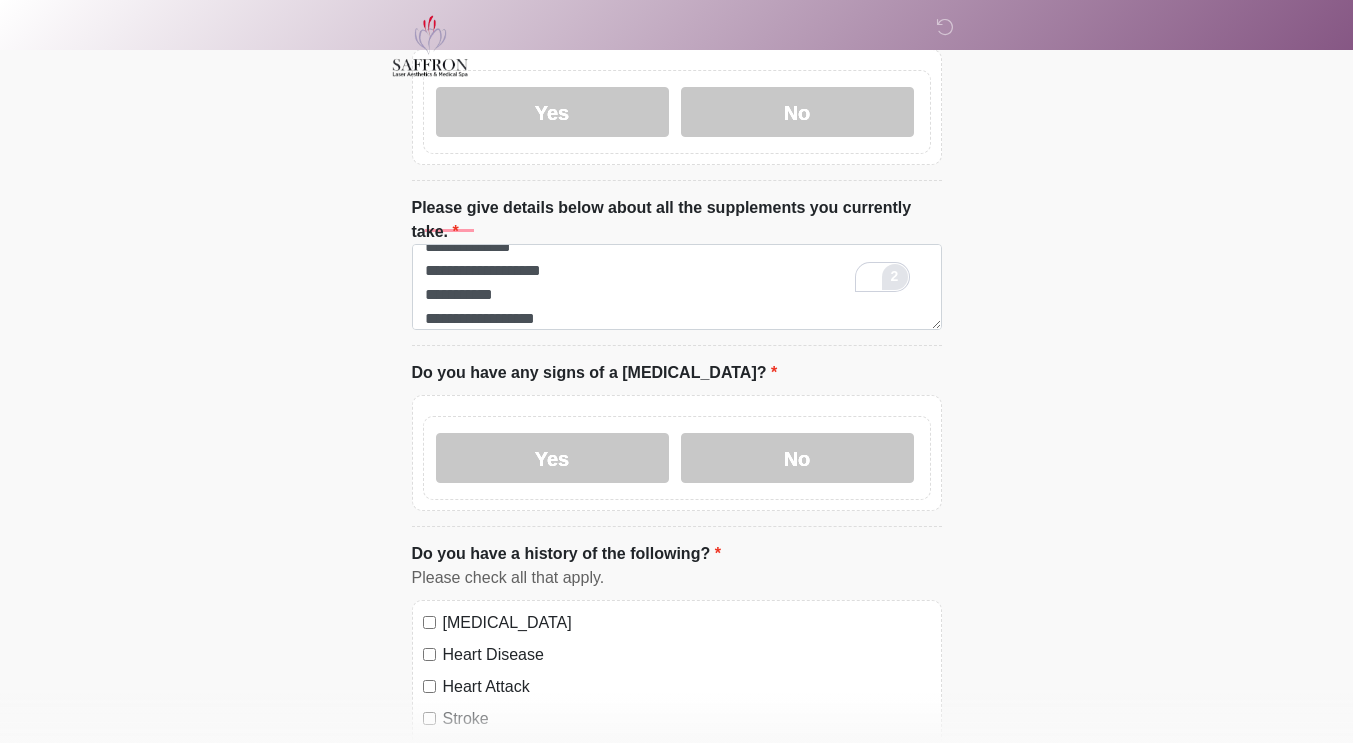 click on "2" at bounding box center (895, 277) 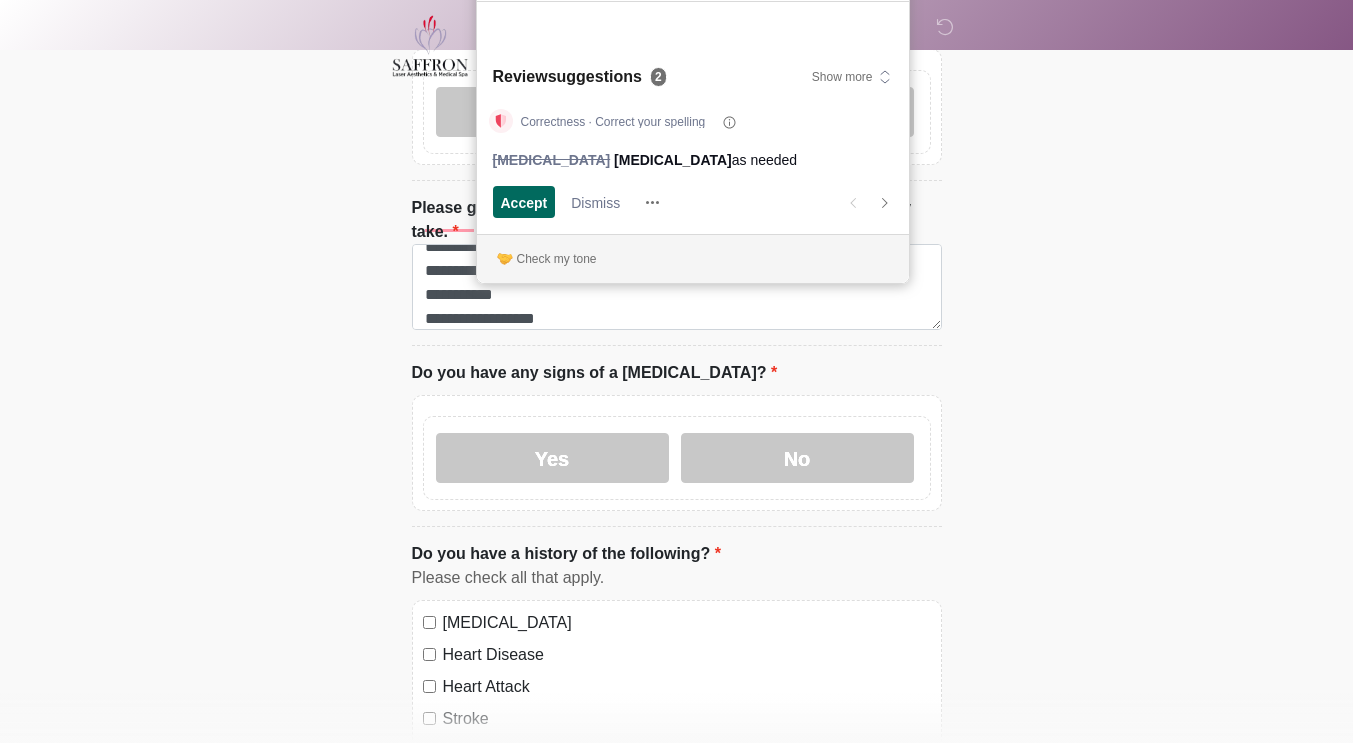 click on "Accept" at bounding box center [524, 202] 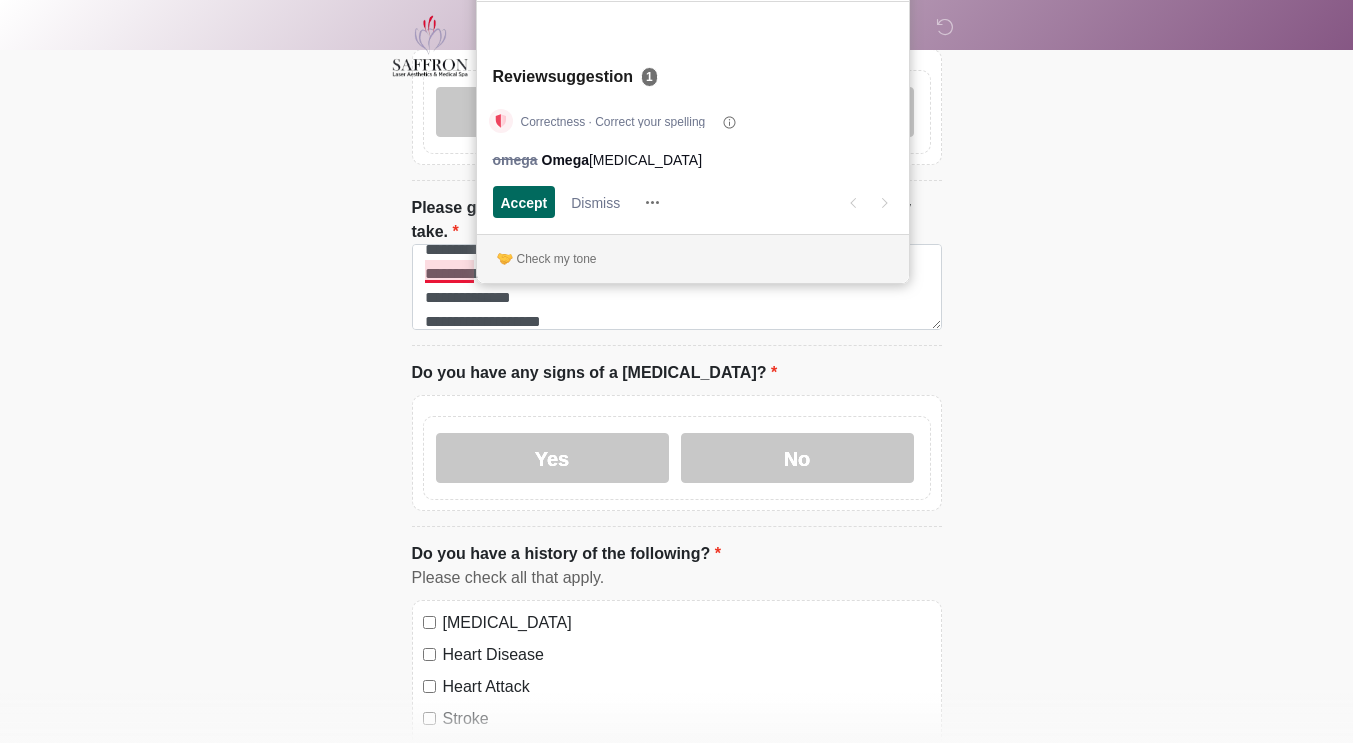 click on "Accept" at bounding box center (524, 202) 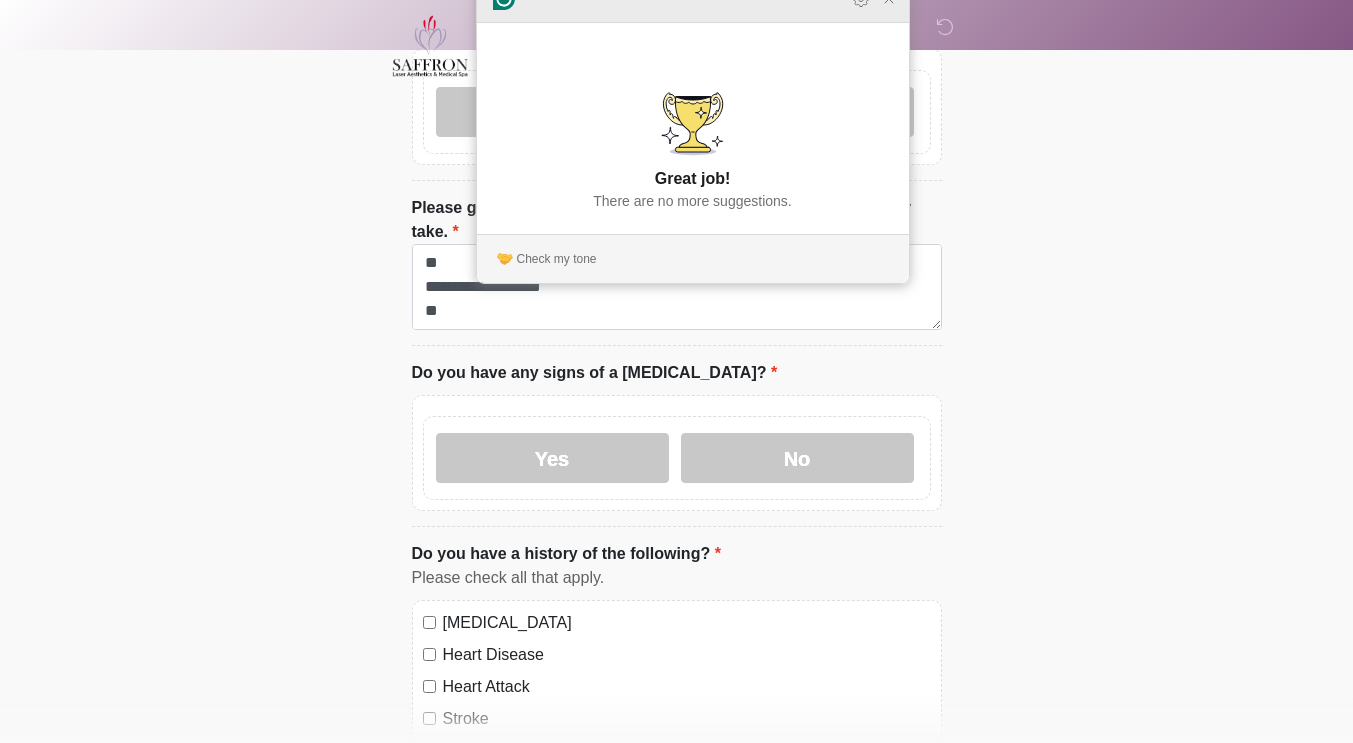 click 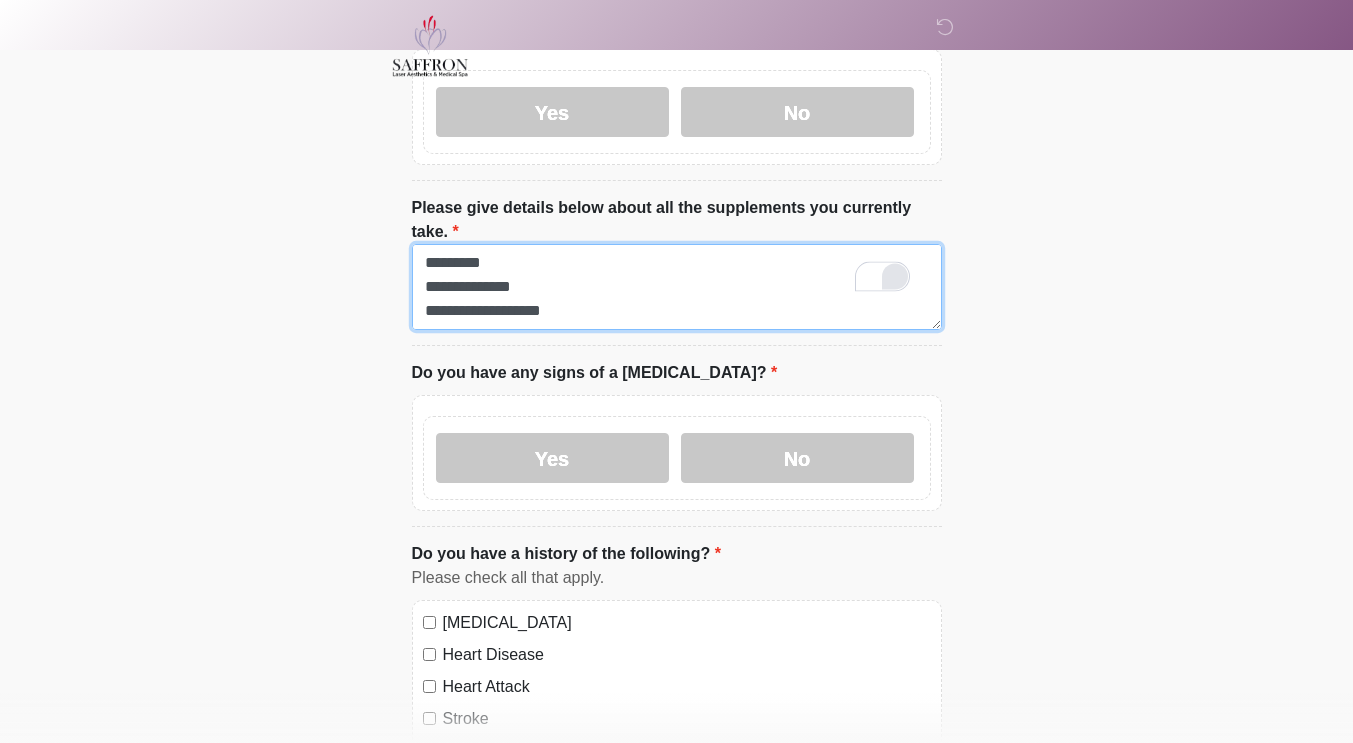 click on "**********" at bounding box center [677, 287] 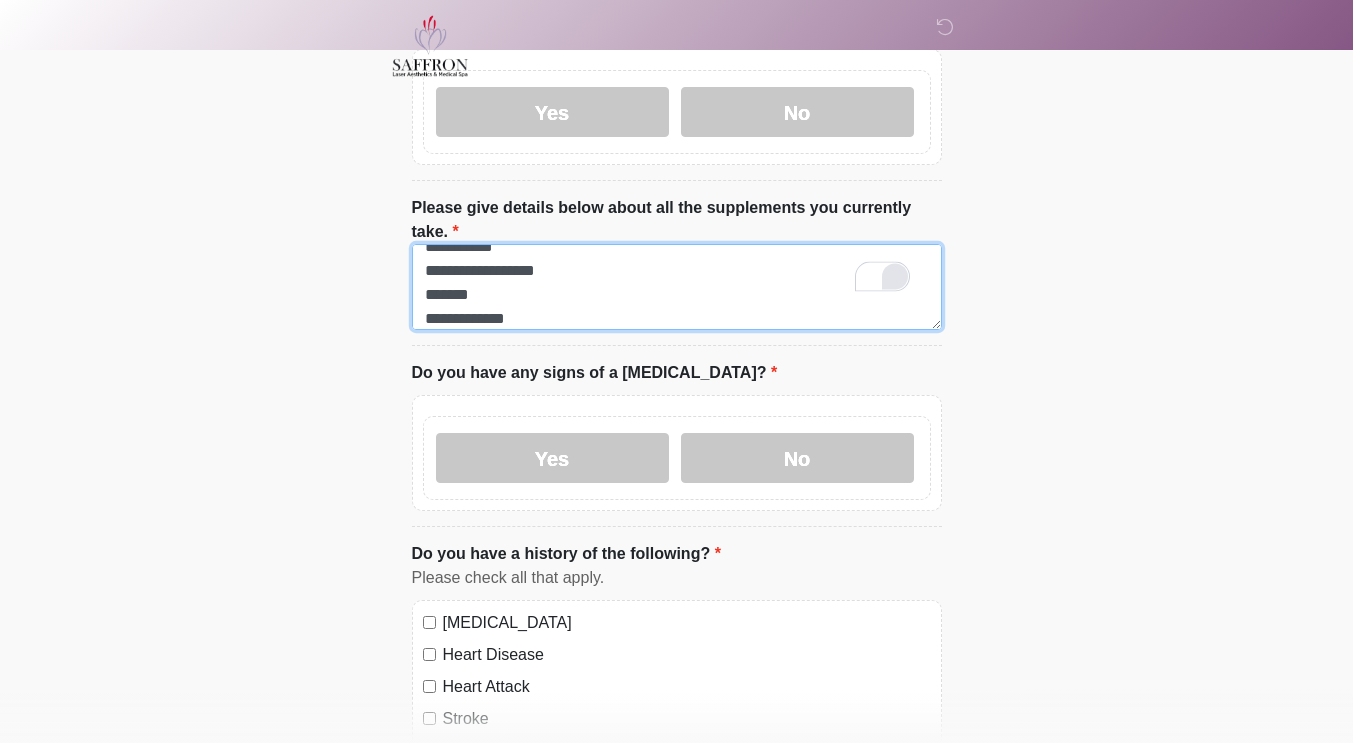 drag, startPoint x: 531, startPoint y: 274, endPoint x: 430, endPoint y: 269, distance: 101.12369 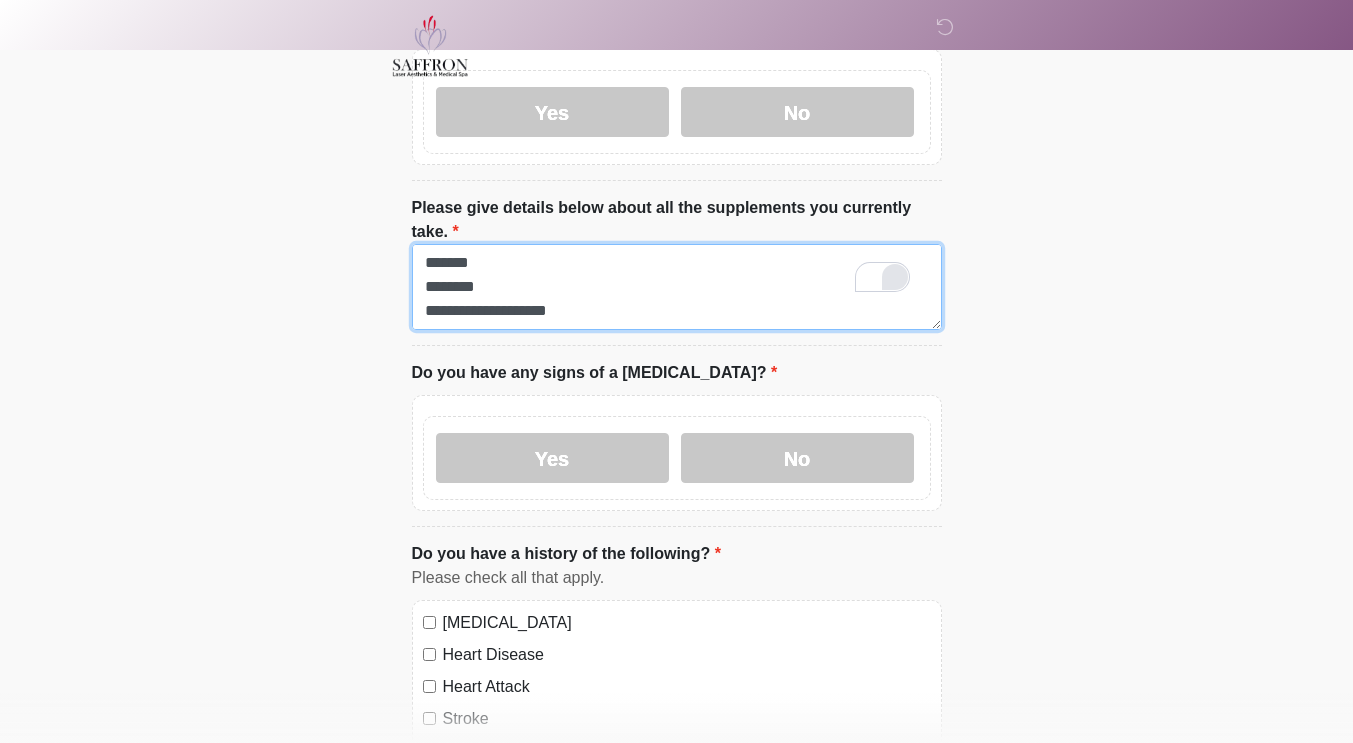 click on "**********" at bounding box center [677, 287] 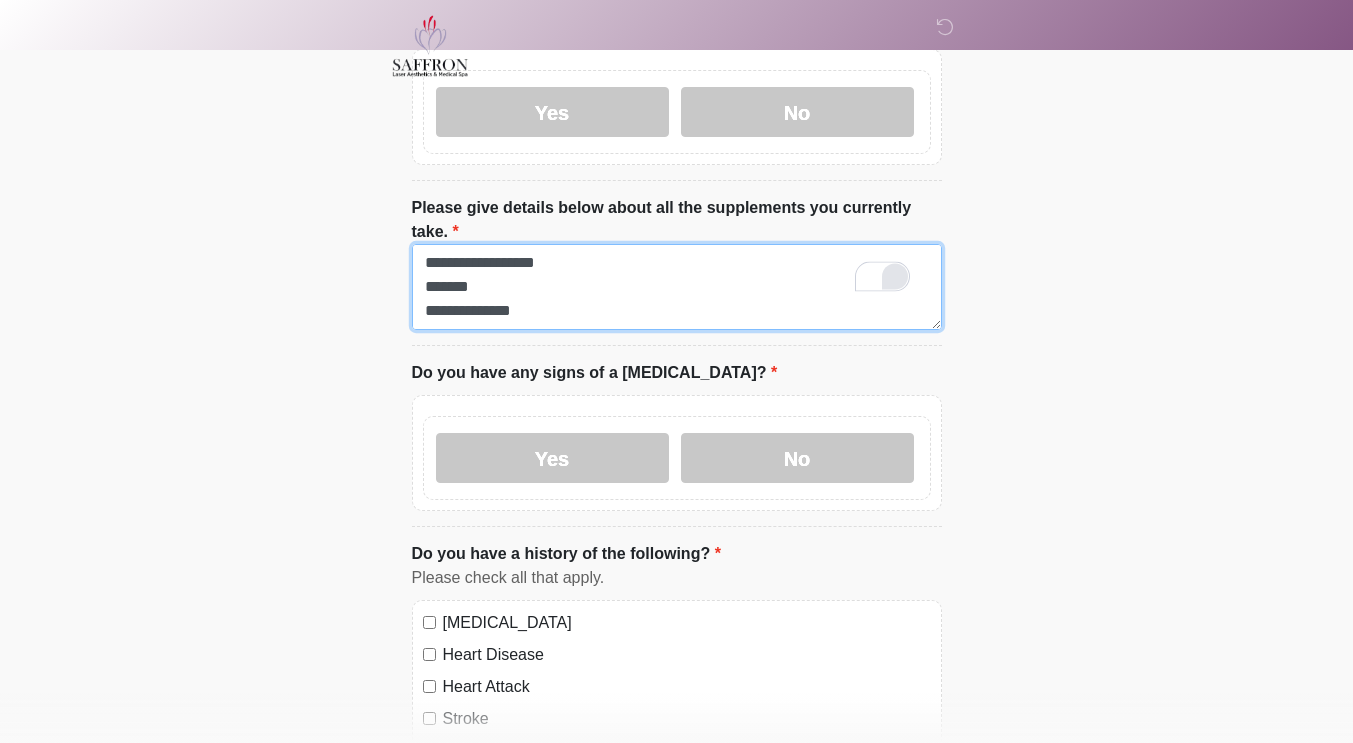 type on "**********" 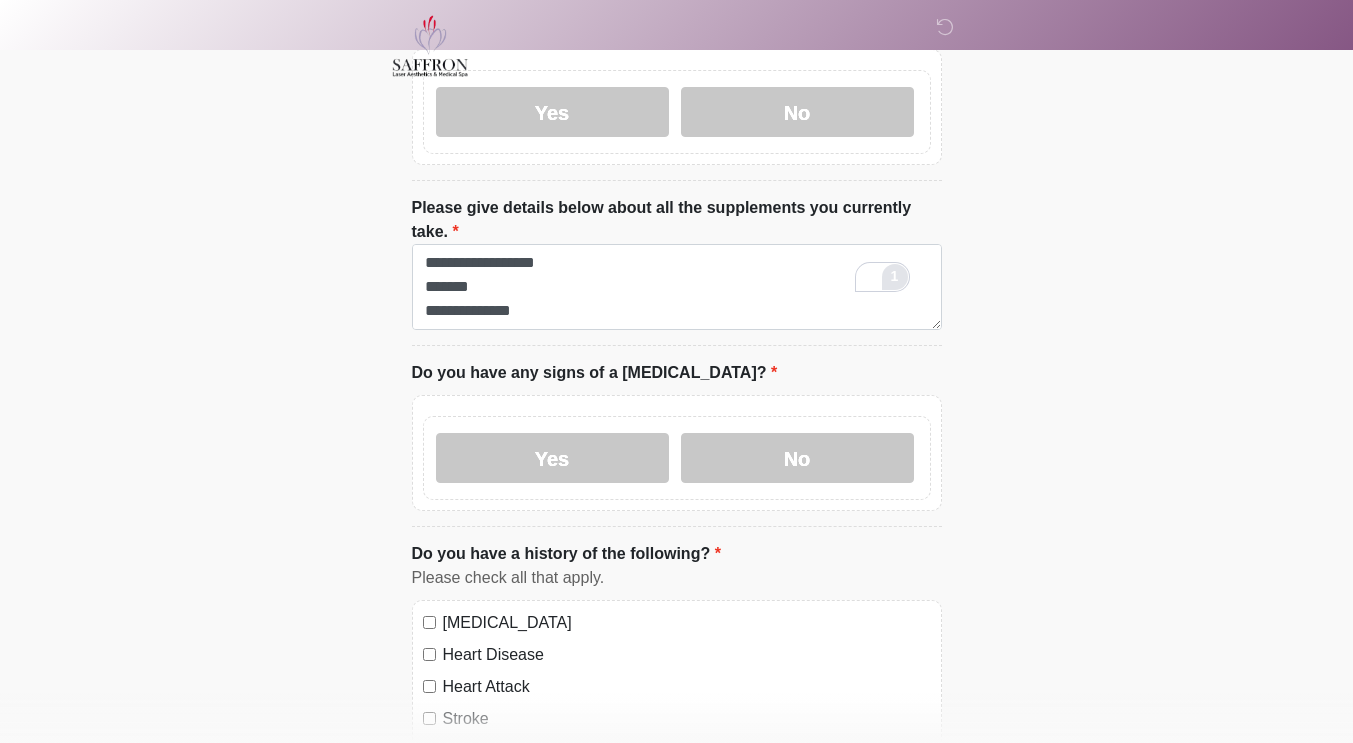 click on "1" at bounding box center [894, 276] 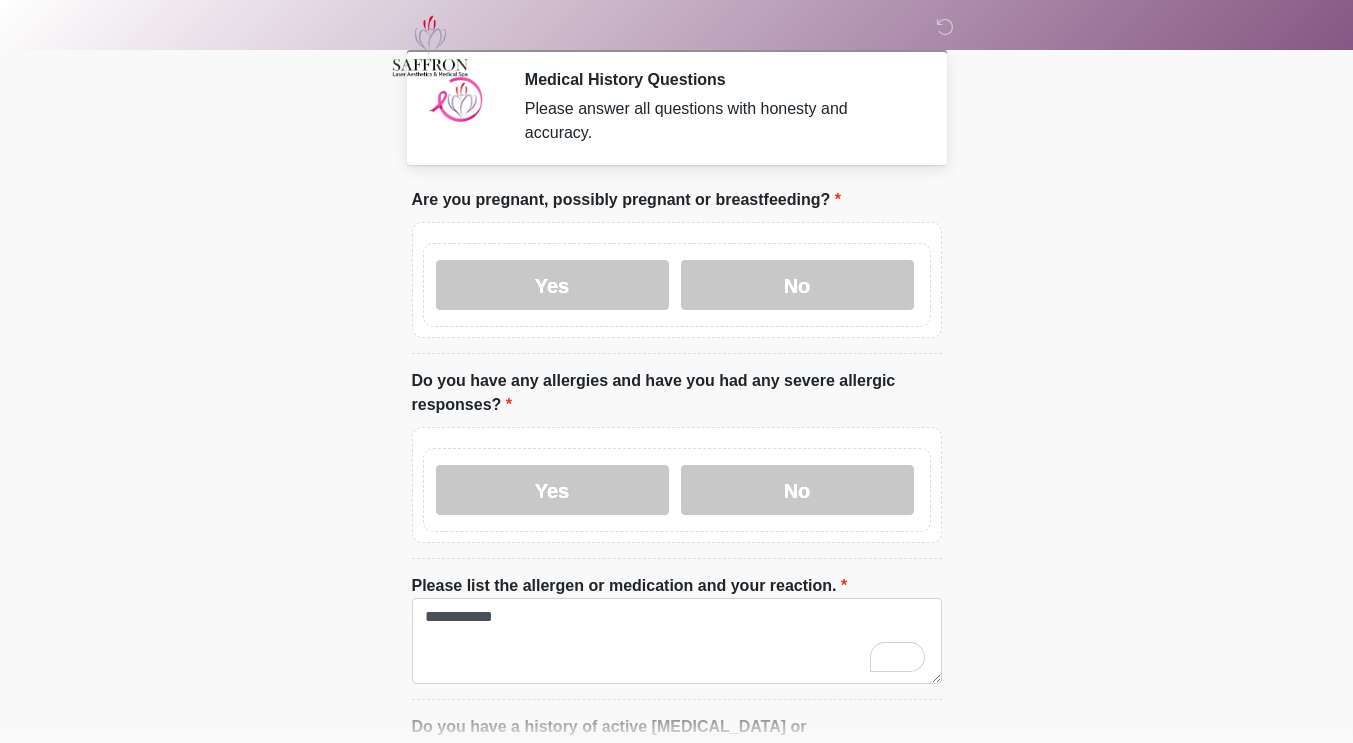 scroll, scrollTop: 1505, scrollLeft: 0, axis: vertical 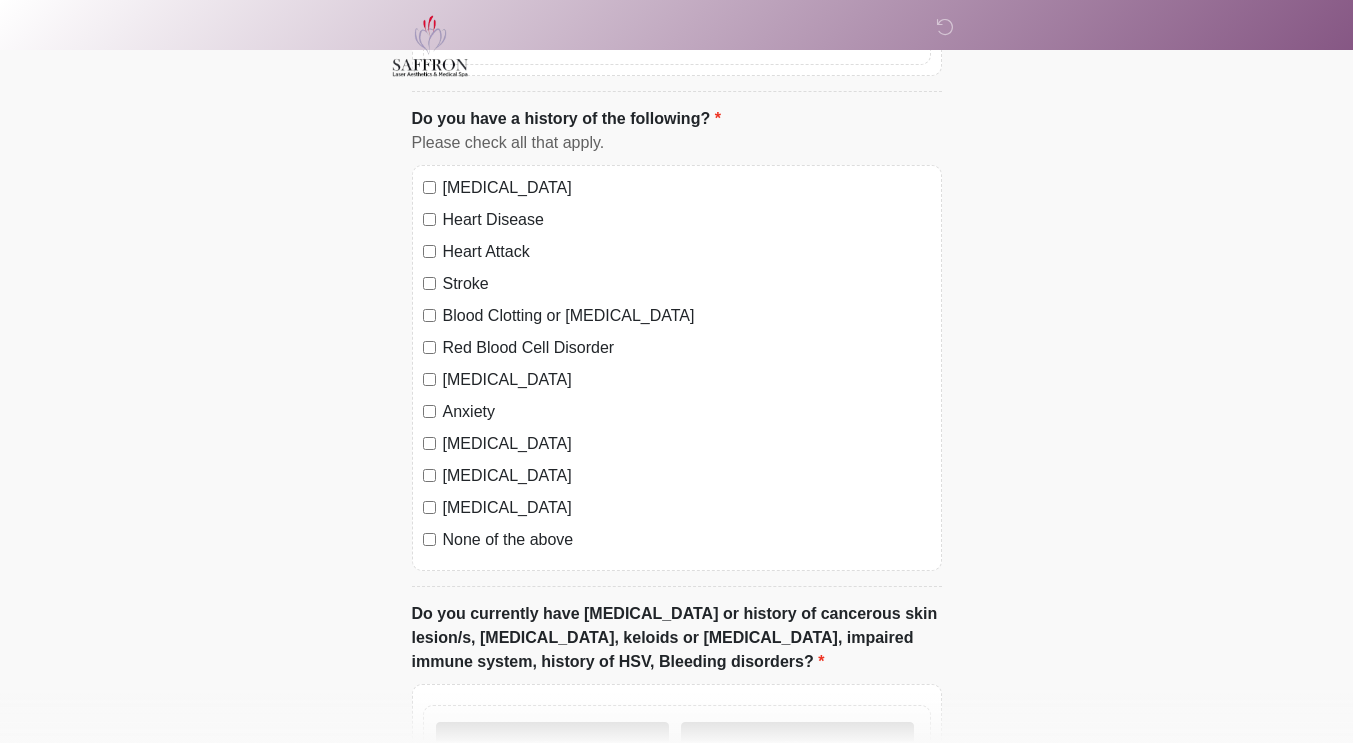 click on "[MEDICAL_DATA]" at bounding box center [677, 444] 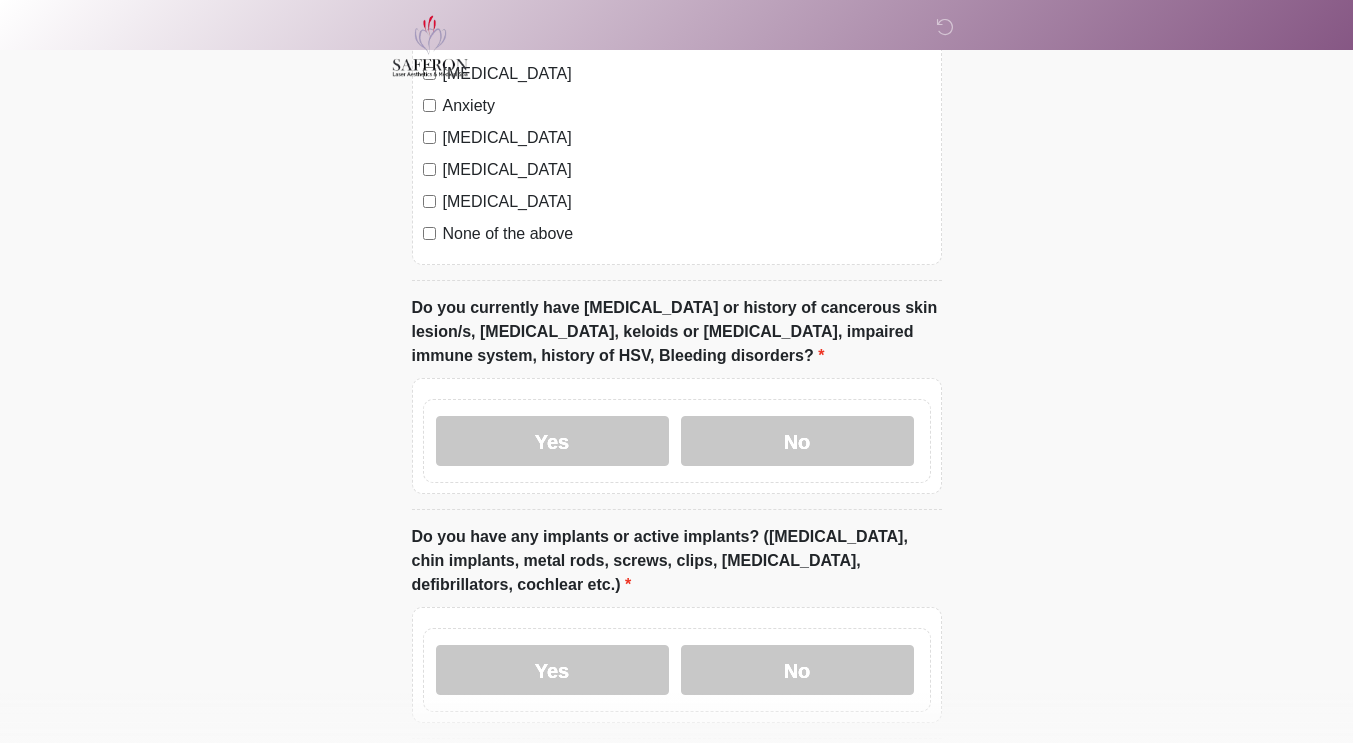 scroll, scrollTop: 1970, scrollLeft: 0, axis: vertical 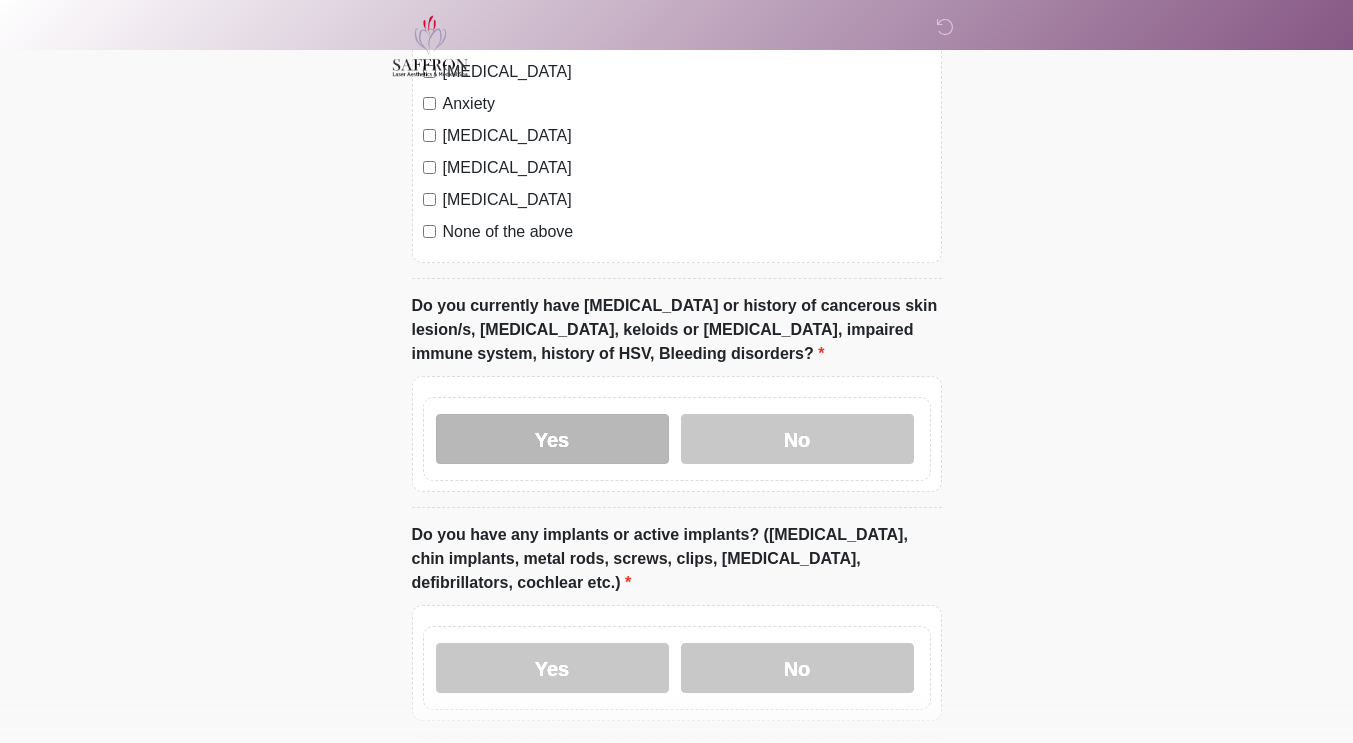 click on "Yes" at bounding box center [552, 439] 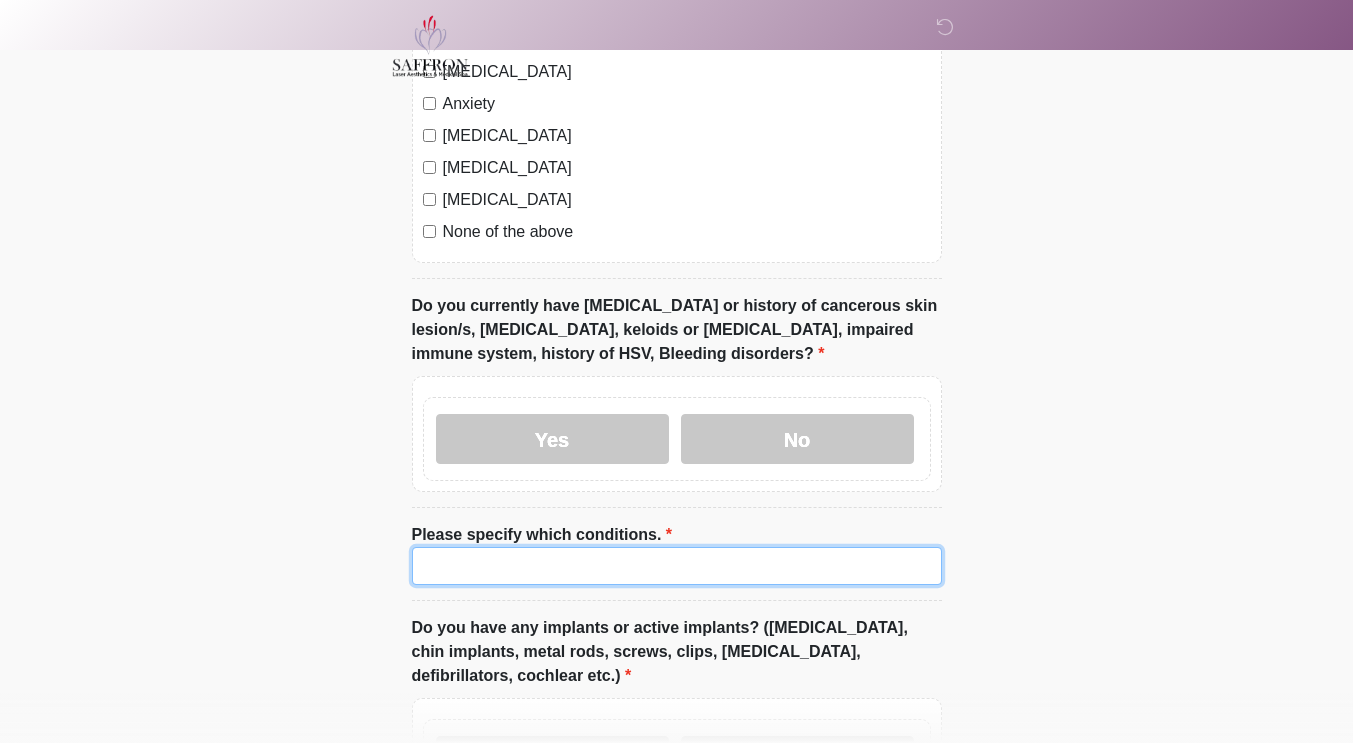 click on "Please specify which conditions." at bounding box center (677, 566) 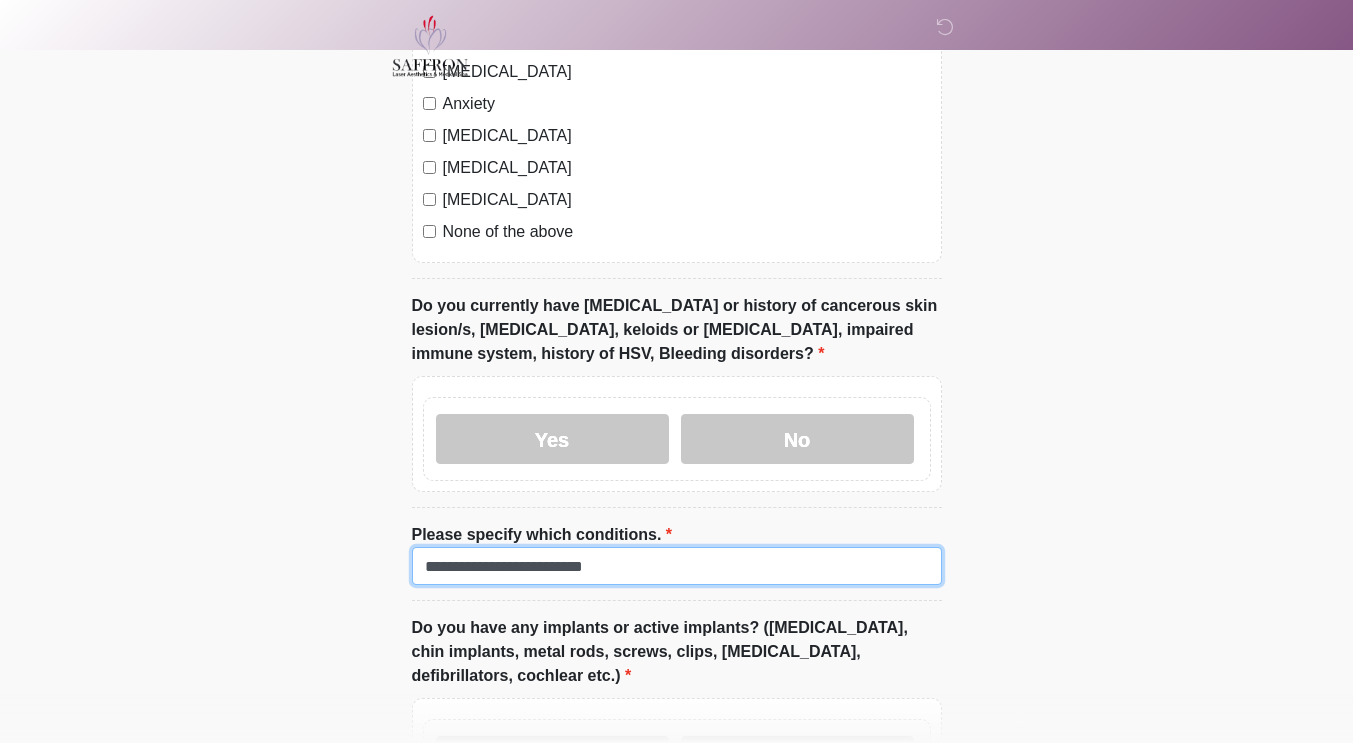 drag, startPoint x: 647, startPoint y: 515, endPoint x: 503, endPoint y: 525, distance: 144.3468 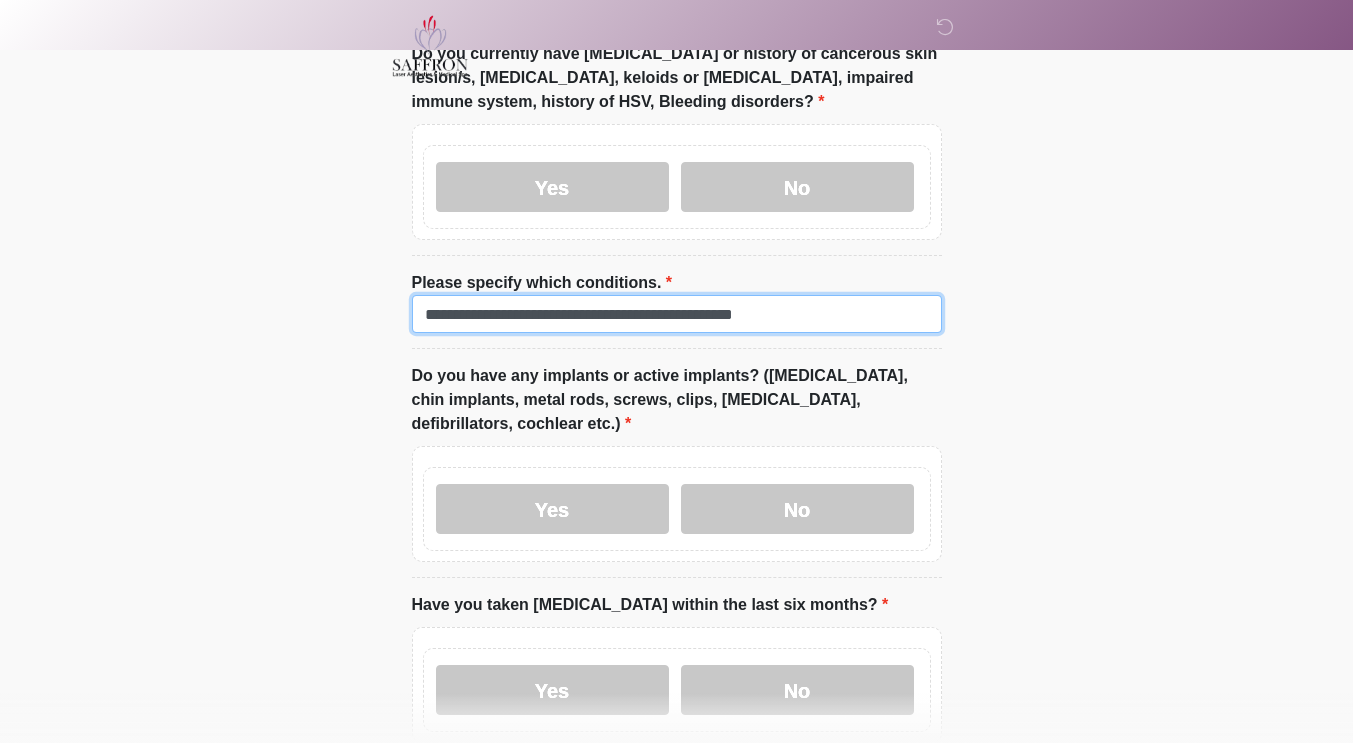 scroll, scrollTop: 2274, scrollLeft: 0, axis: vertical 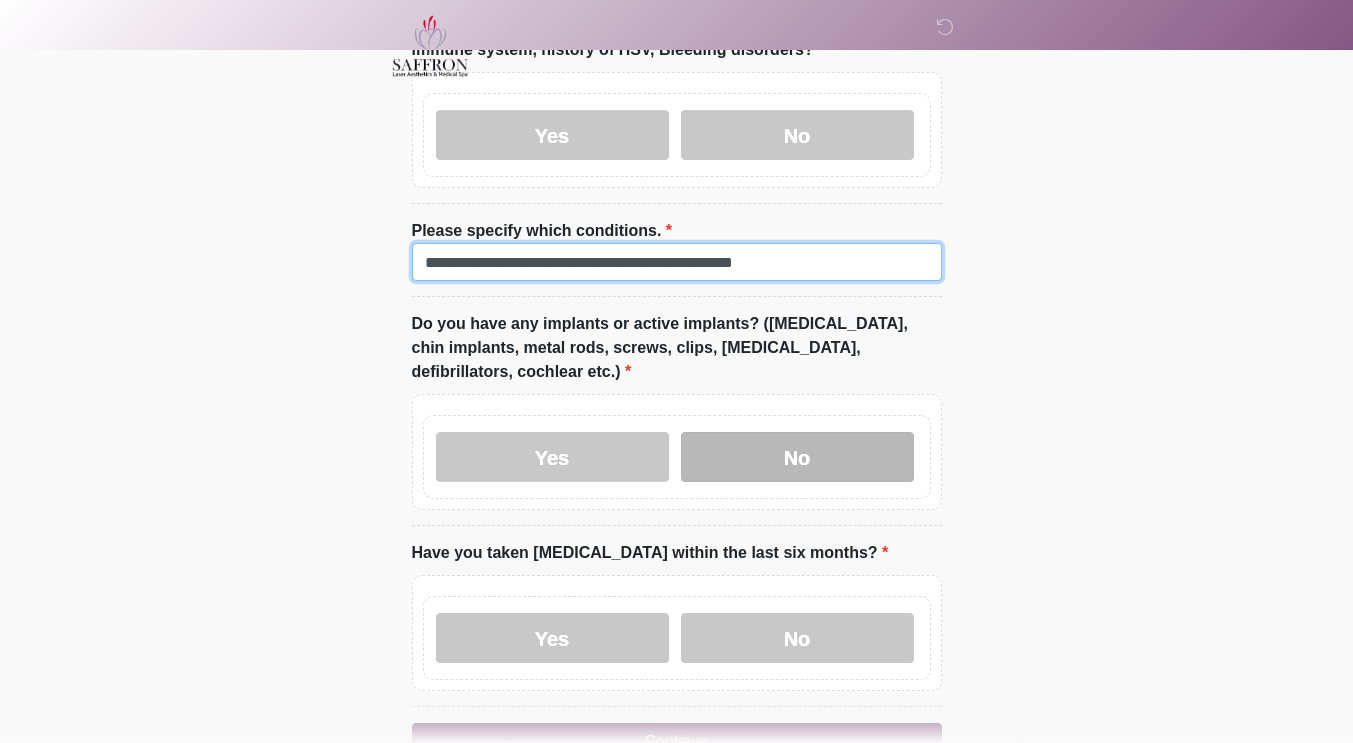 type on "**********" 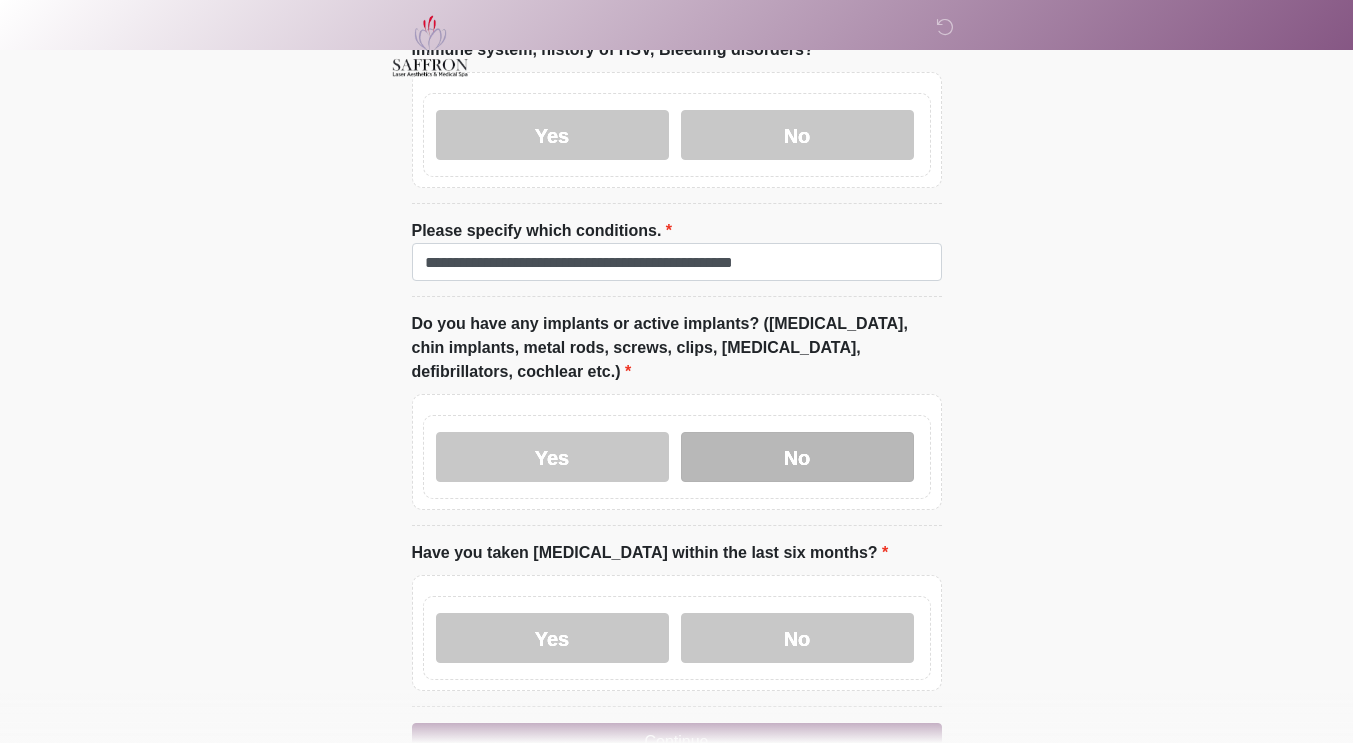 click on "No" at bounding box center (797, 457) 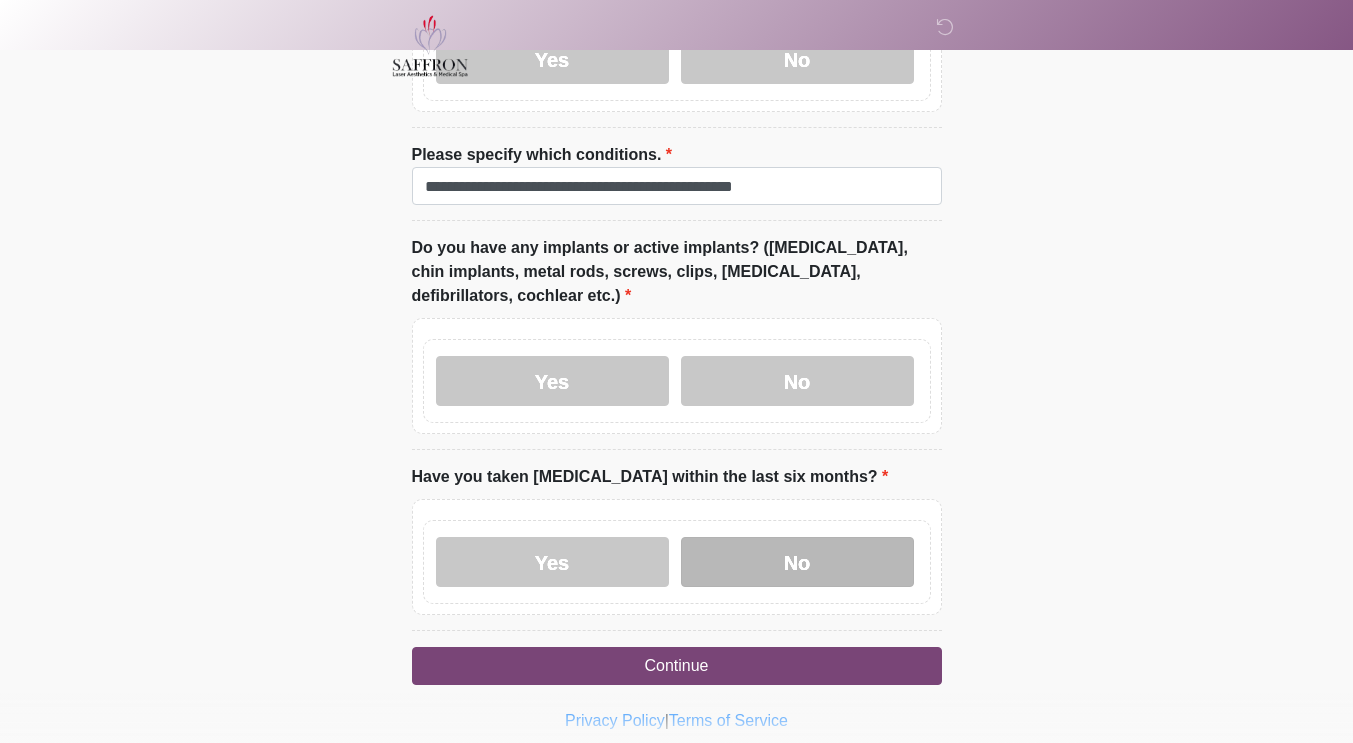 click on "No" at bounding box center (797, 562) 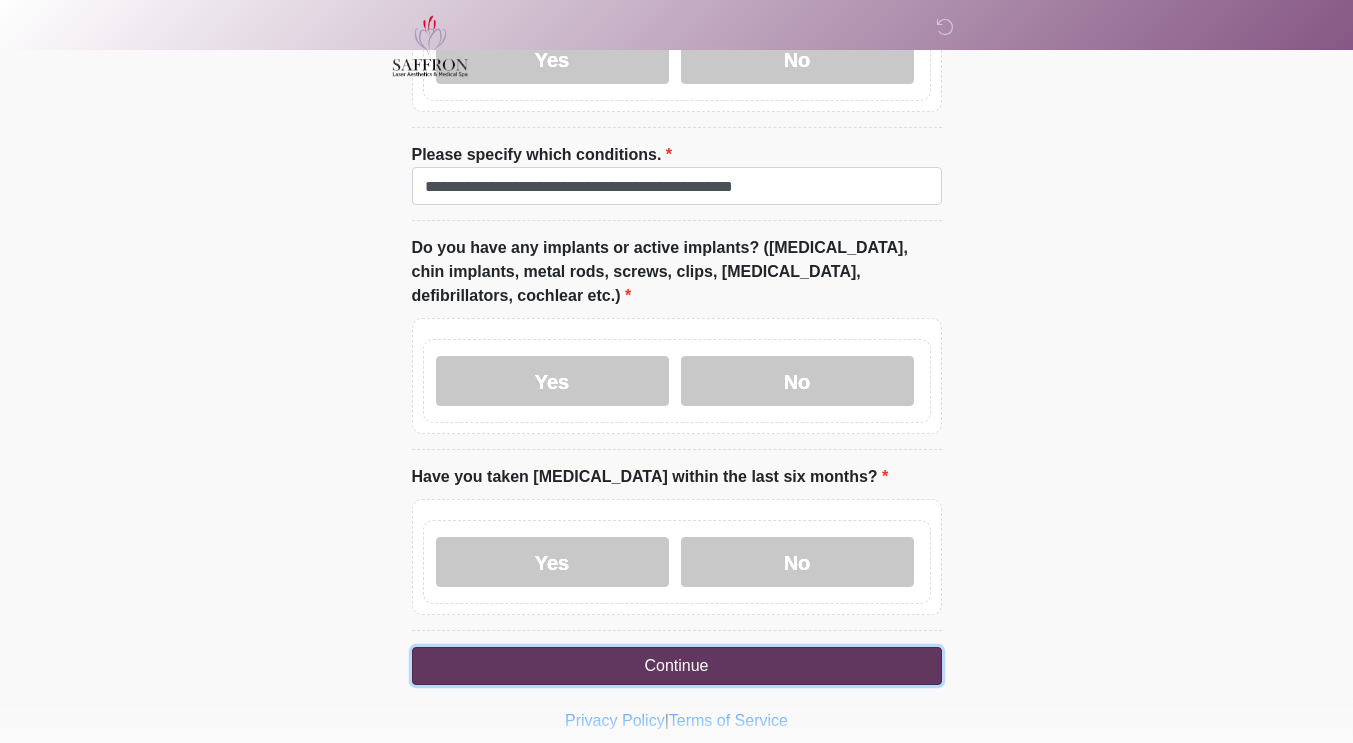 click on "Continue" at bounding box center (677, 666) 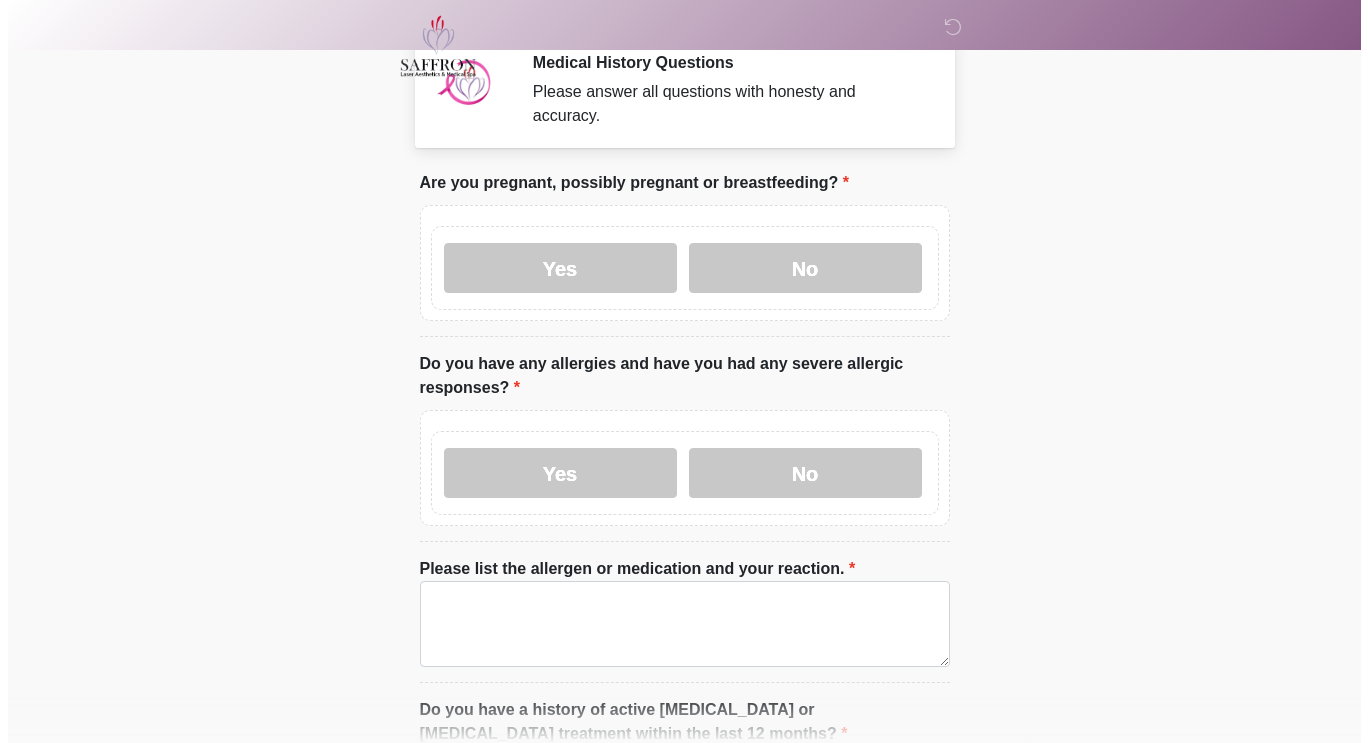scroll, scrollTop: 0, scrollLeft: 0, axis: both 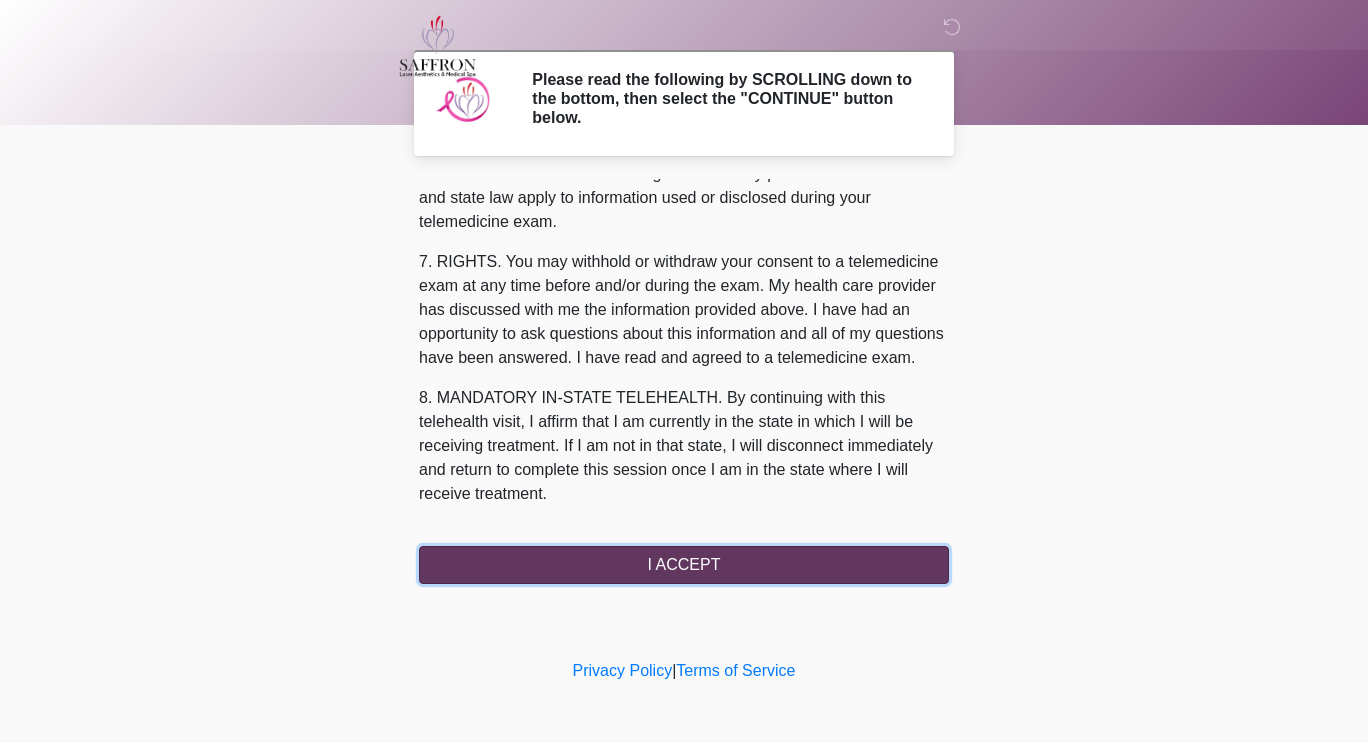 click on "I ACCEPT" at bounding box center [684, 565] 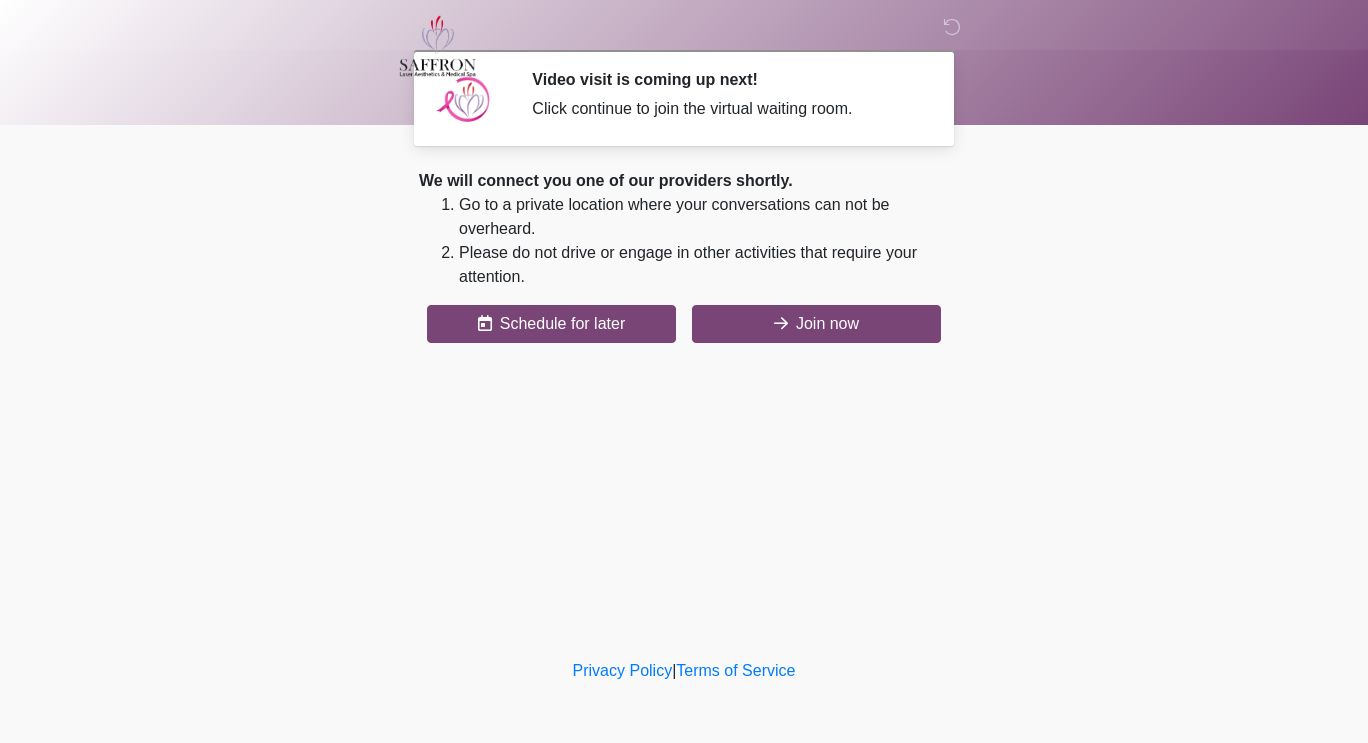 click on "‎ ‎ ‎
Video visit is coming up next!
Click continue to join the virtual waiting room.
Please connect to Wi-Fi now   Provide us with your contact info  Answer some questions about your medical history  Complete a video call with one of our providers
This is the beginning of your  virtual Good Faith Exam .  ﻿﻿﻿﻿﻿﻿﻿﻿ This step is necessary to provide official medical clearance and documentation for your upcoming treatment(s).   ﻿﻿﻿﻿﻿﻿To begin, ﻿﻿﻿﻿﻿﻿ press the continue button below and answer all questions with honesty.
Continue
Please be sure your device is connected to a Wi-Fi Network for quicker service. Otherwise, you may experience connectivity issues with your provider and cause unnecessary delays  .
Continue" at bounding box center (684, 327) 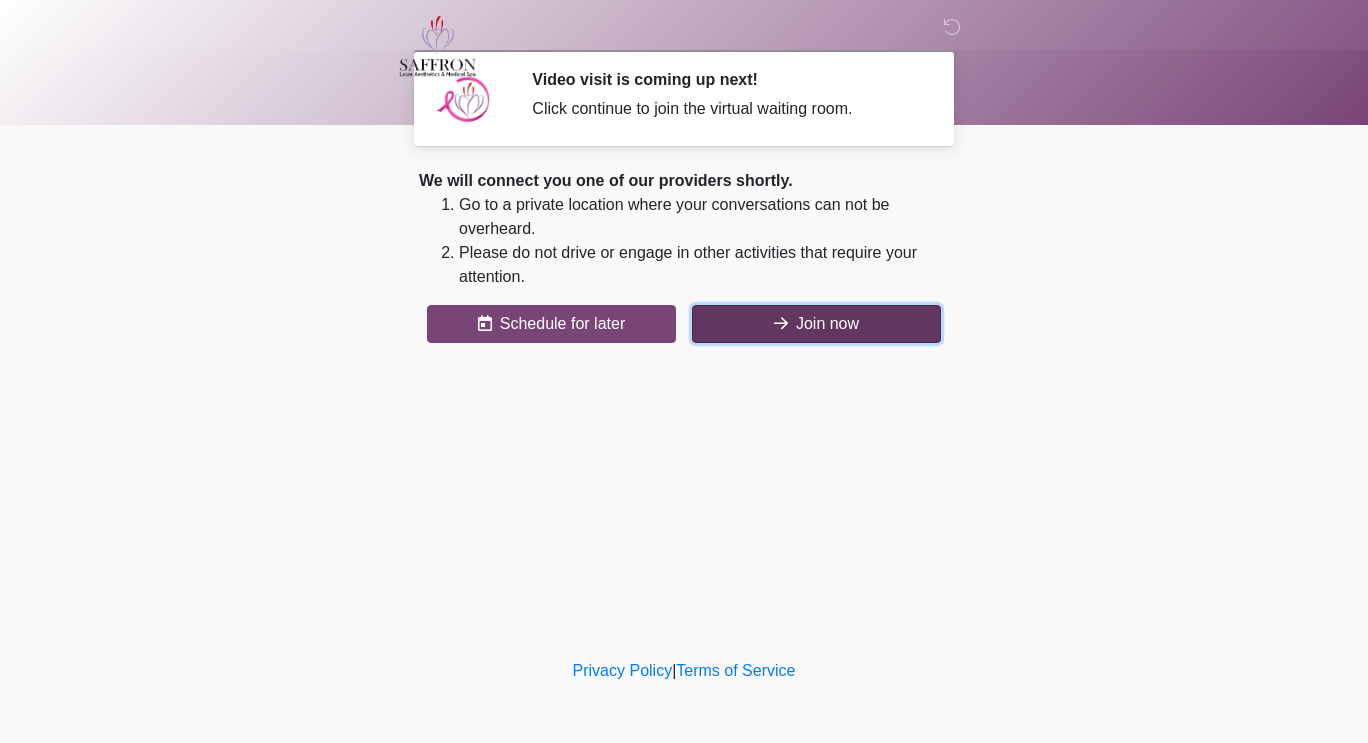 click on "Join now" at bounding box center [816, 324] 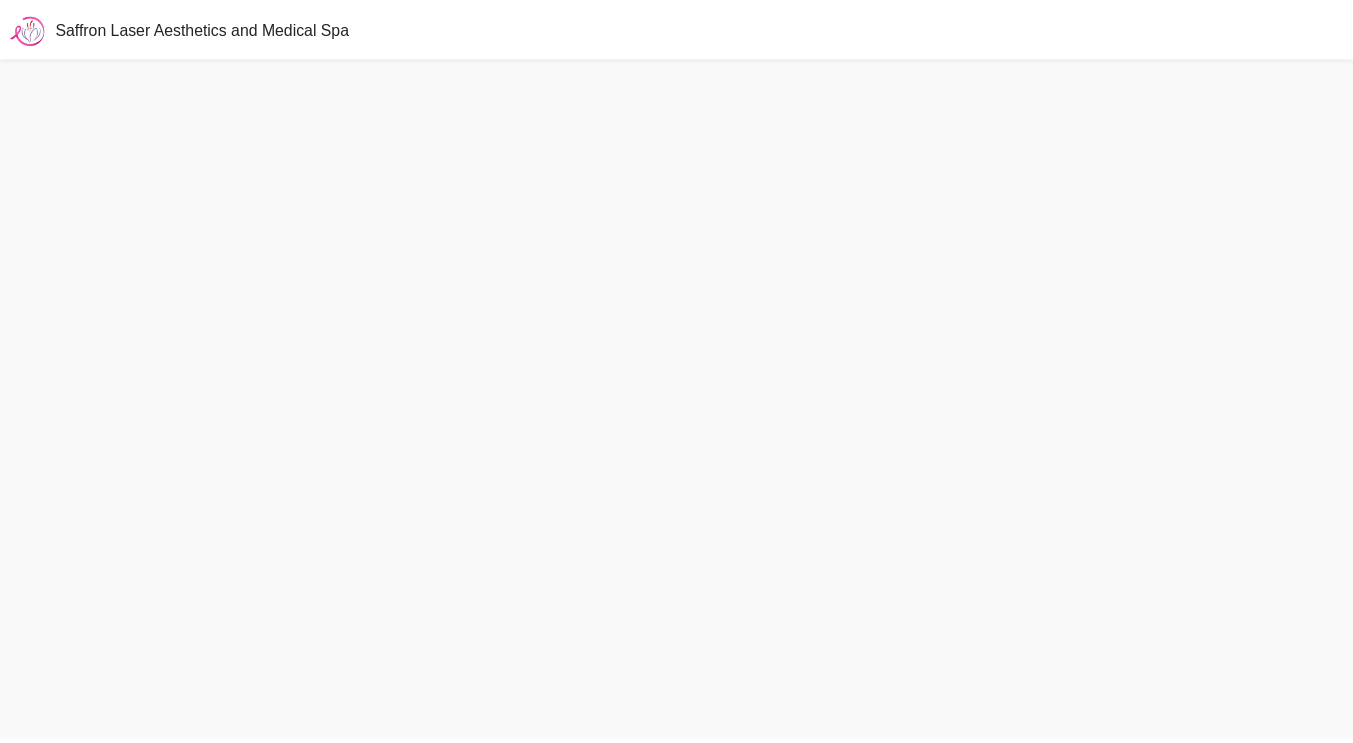 scroll, scrollTop: 0, scrollLeft: 0, axis: both 